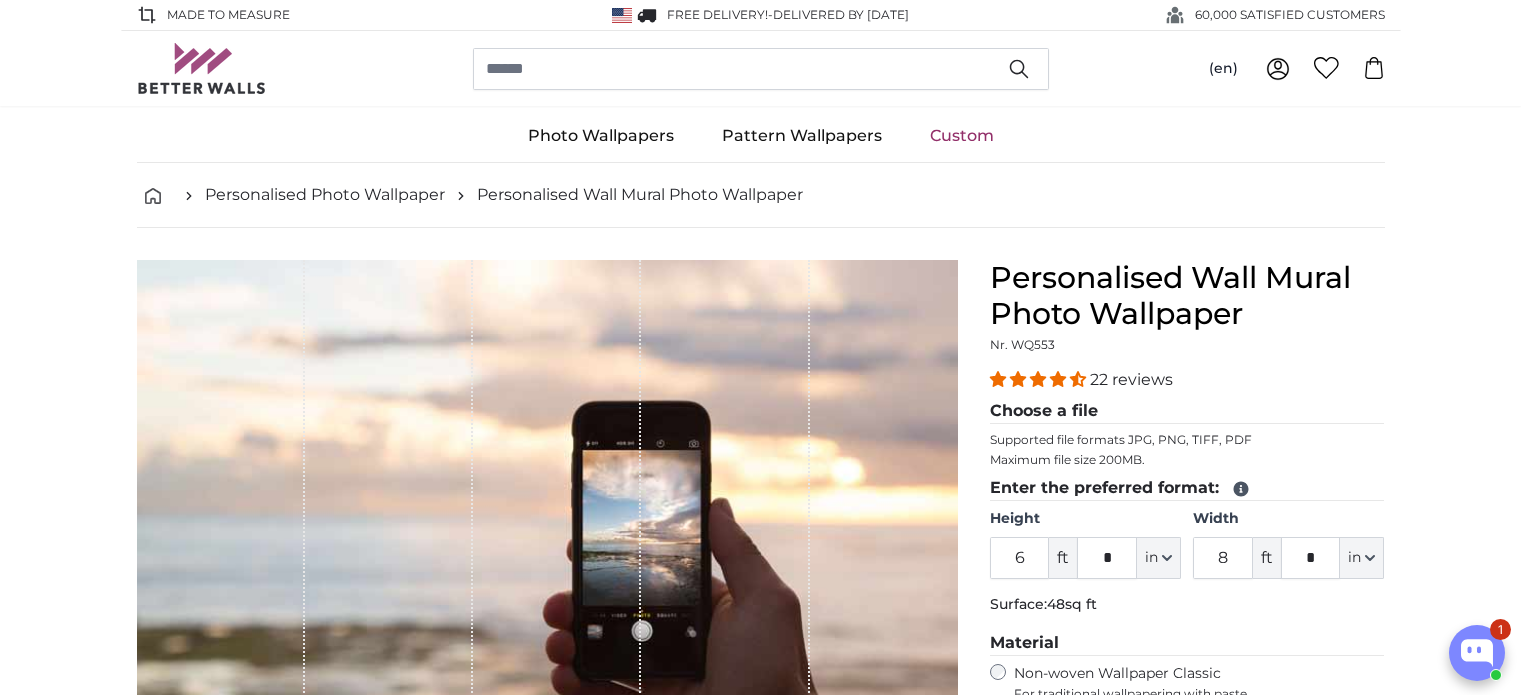 scroll, scrollTop: 0, scrollLeft: 0, axis: both 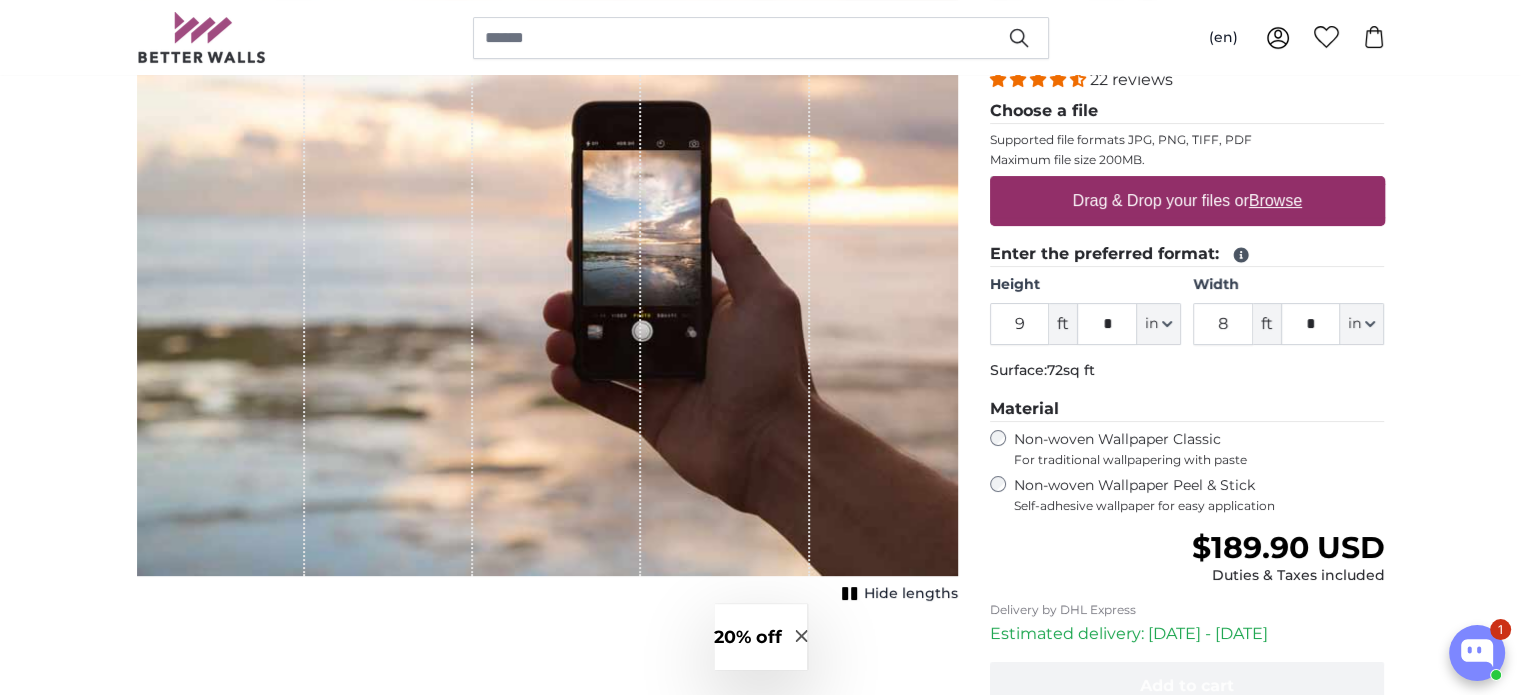 type on "9" 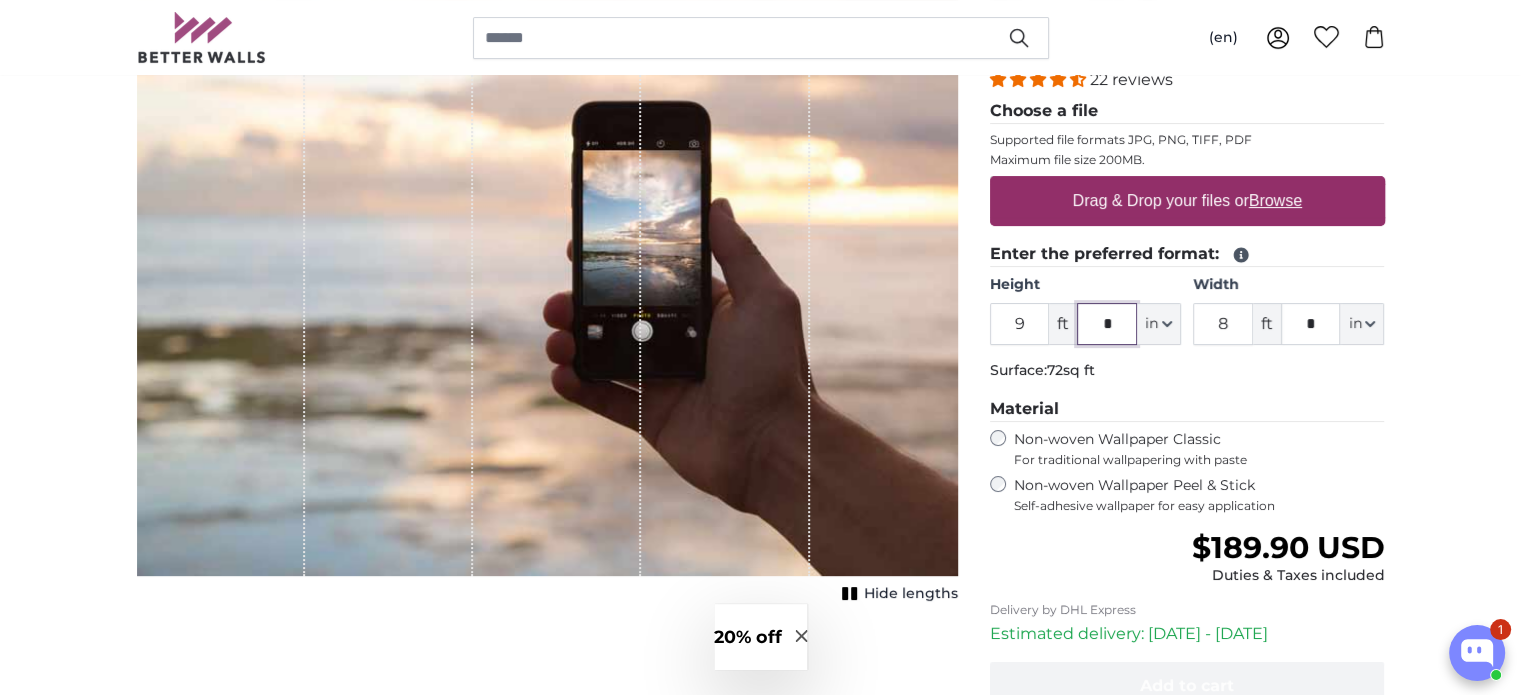 click on "*" 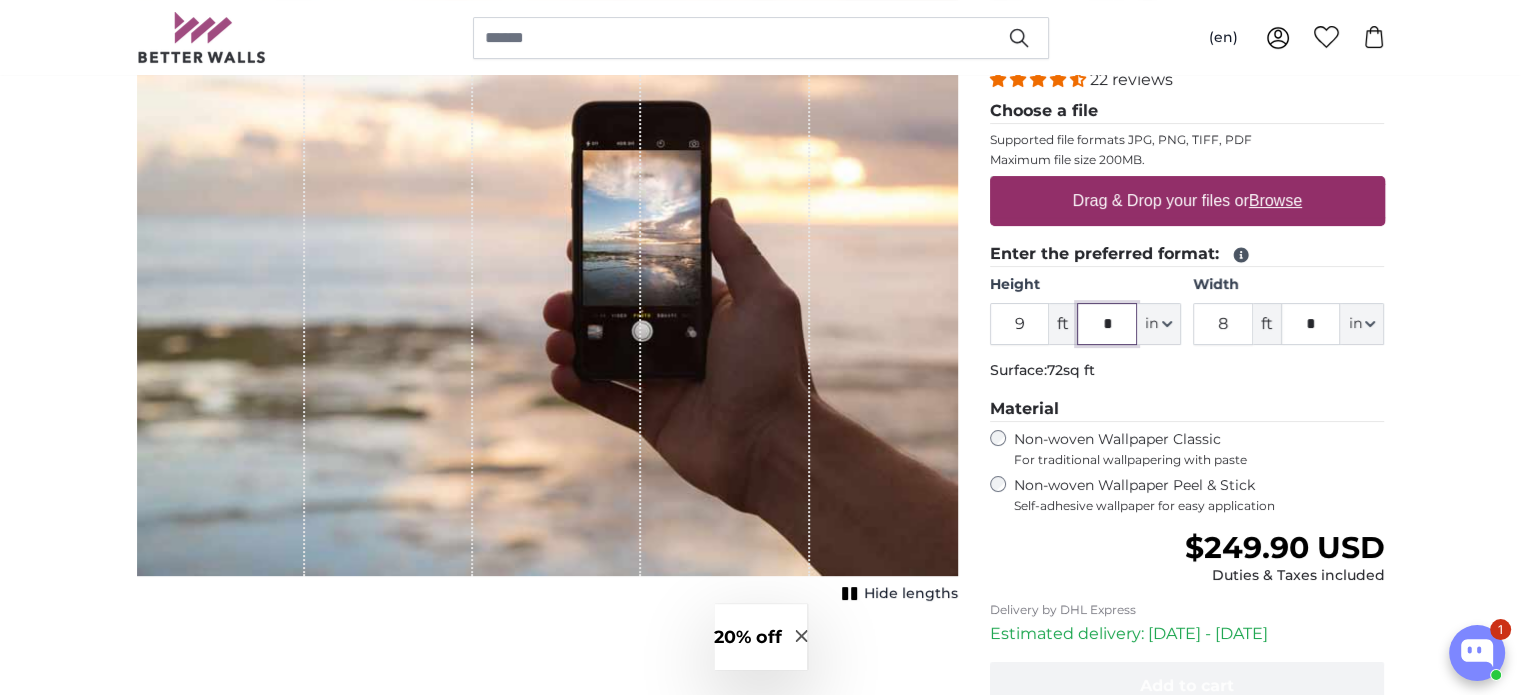 click on "*" 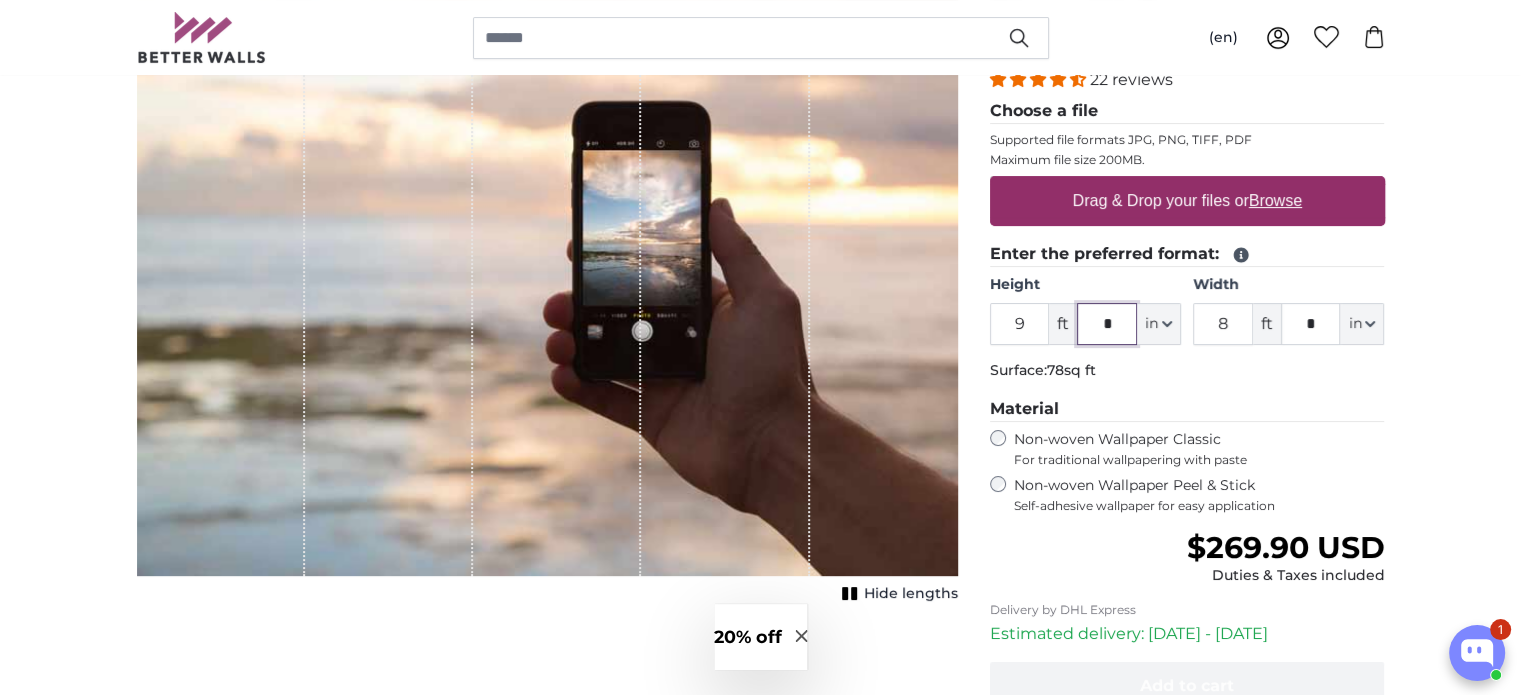 type on "*" 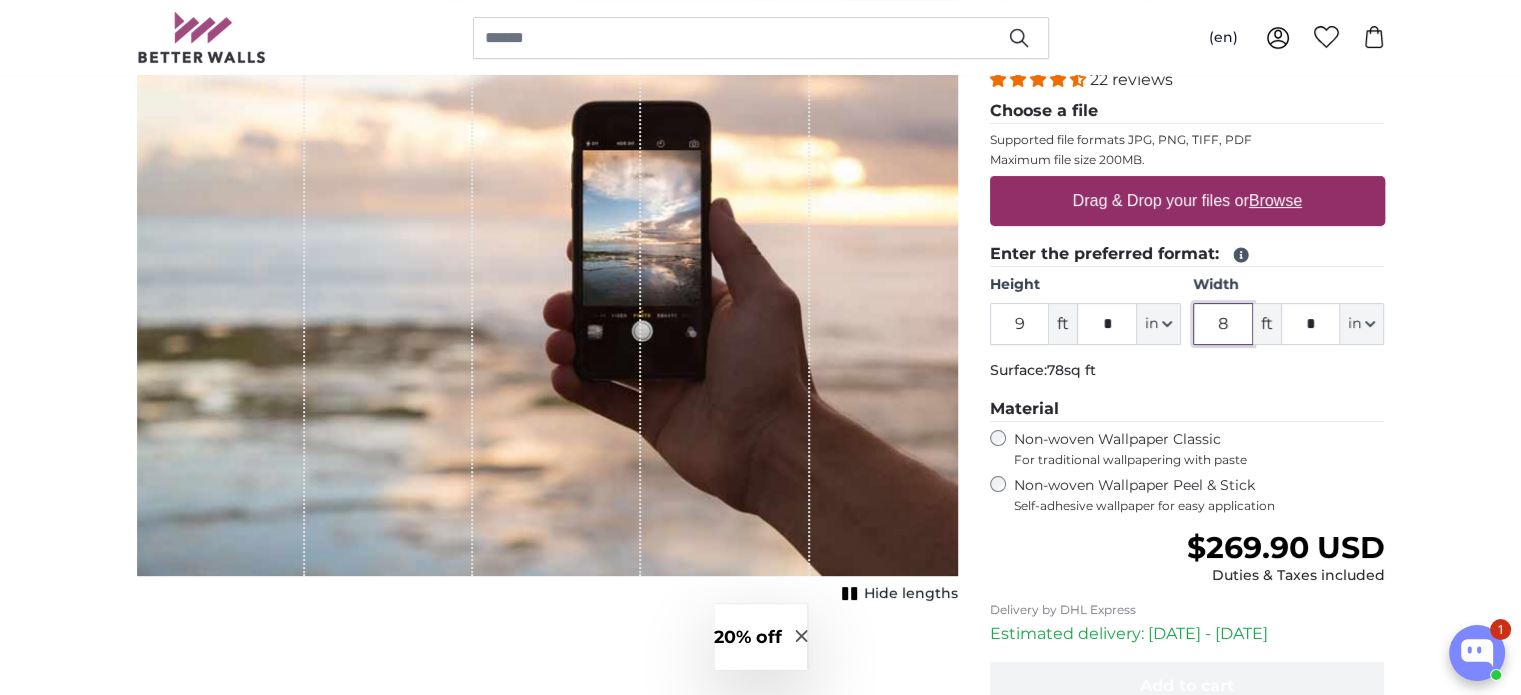 click on "8" at bounding box center [1223, 324] 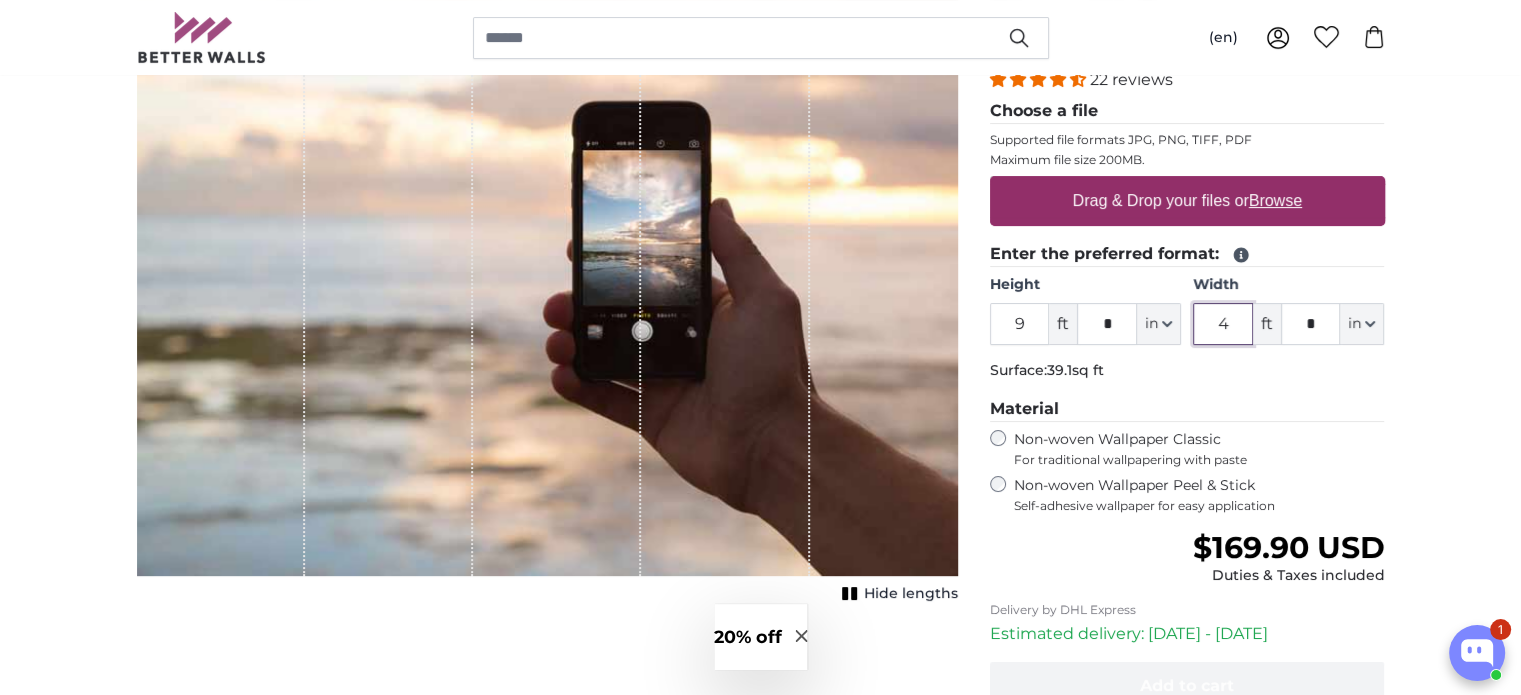 type on "4" 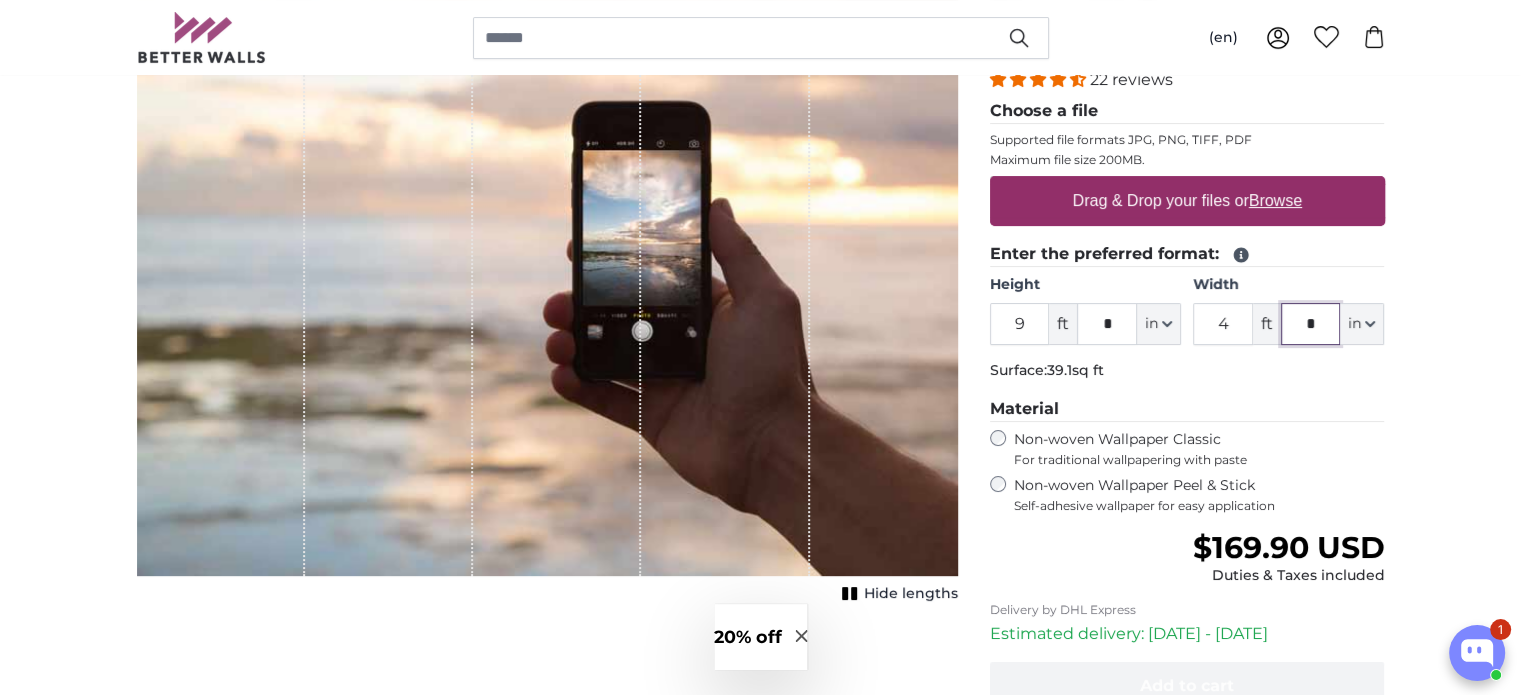 click on "*" 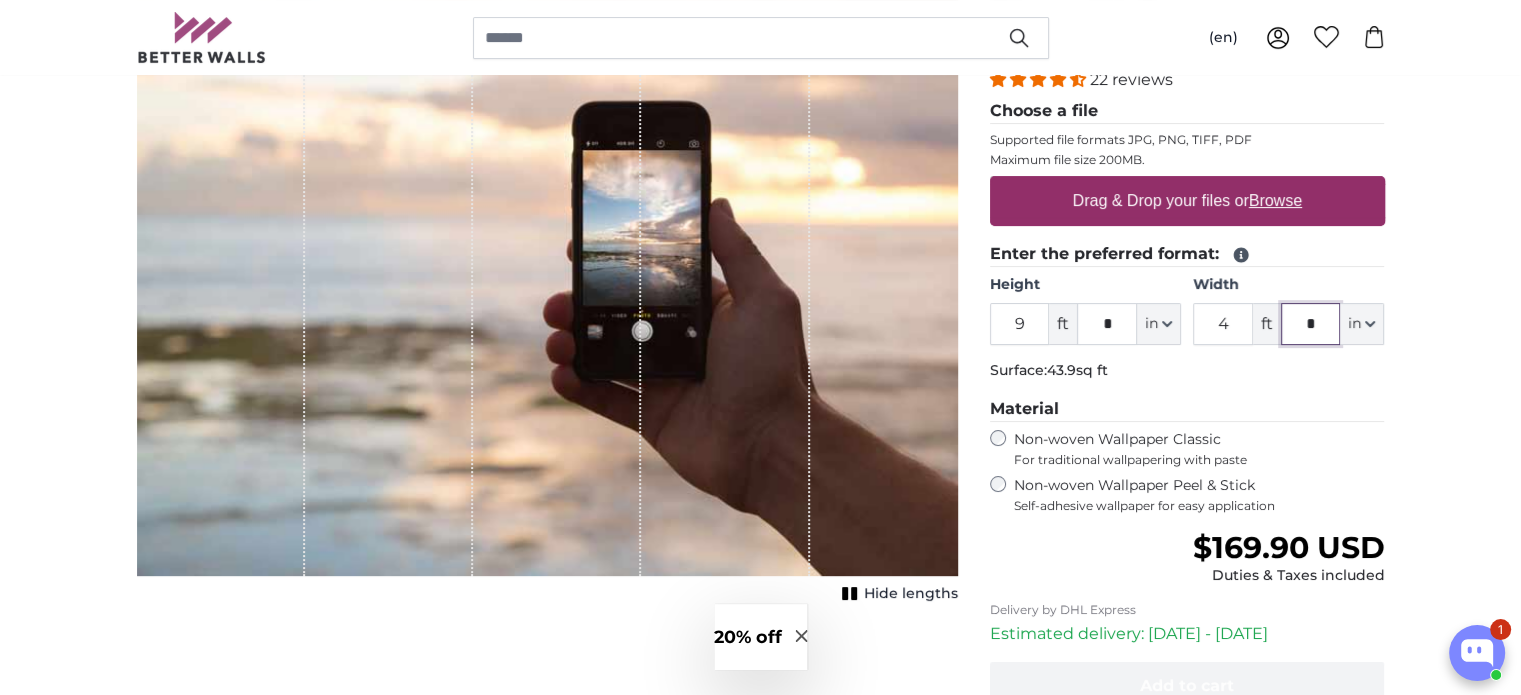 type on "*" 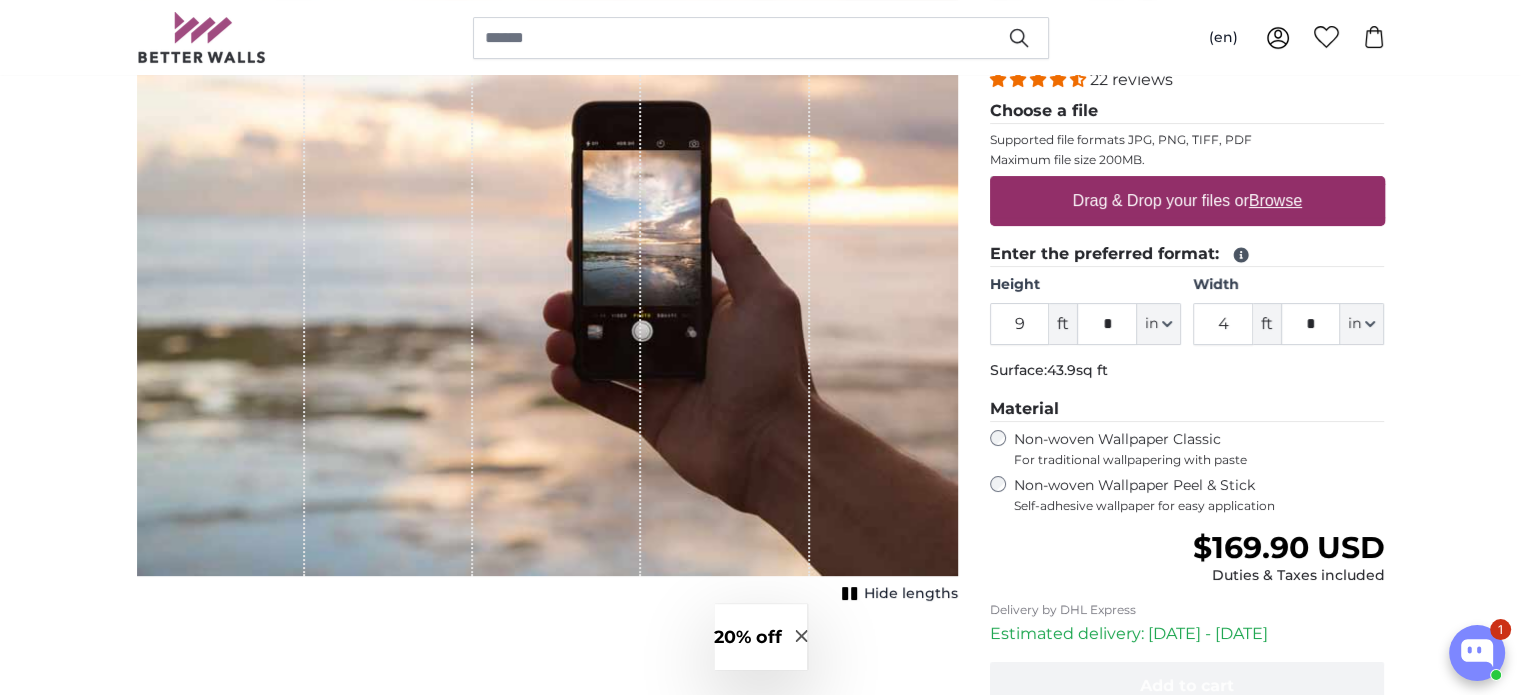 click on "Personalised Photo Wallpaper
Personalised Wall Mural Photo Wallpaper
Personalised Wall Mural Photo Wallpaper
Cancel
Crop image" at bounding box center (760, 2254) 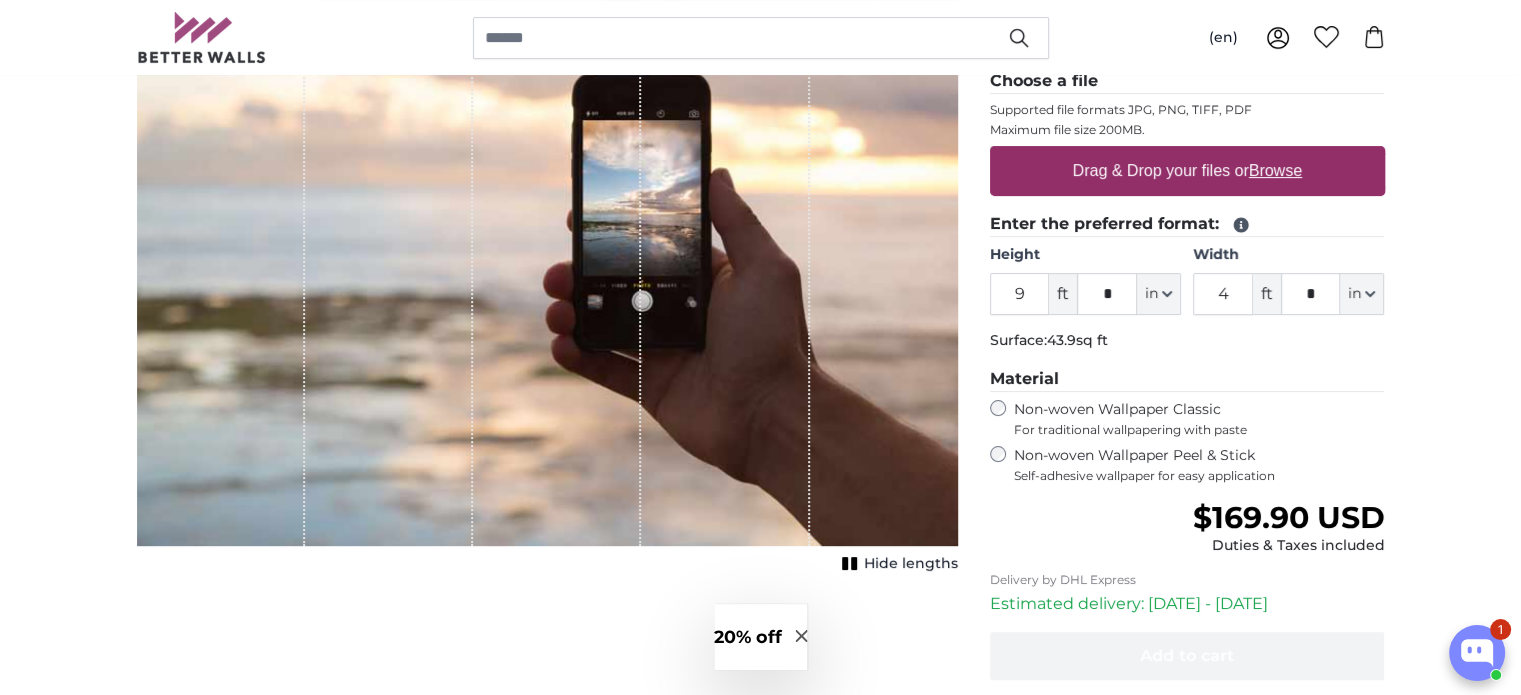 scroll, scrollTop: 300, scrollLeft: 0, axis: vertical 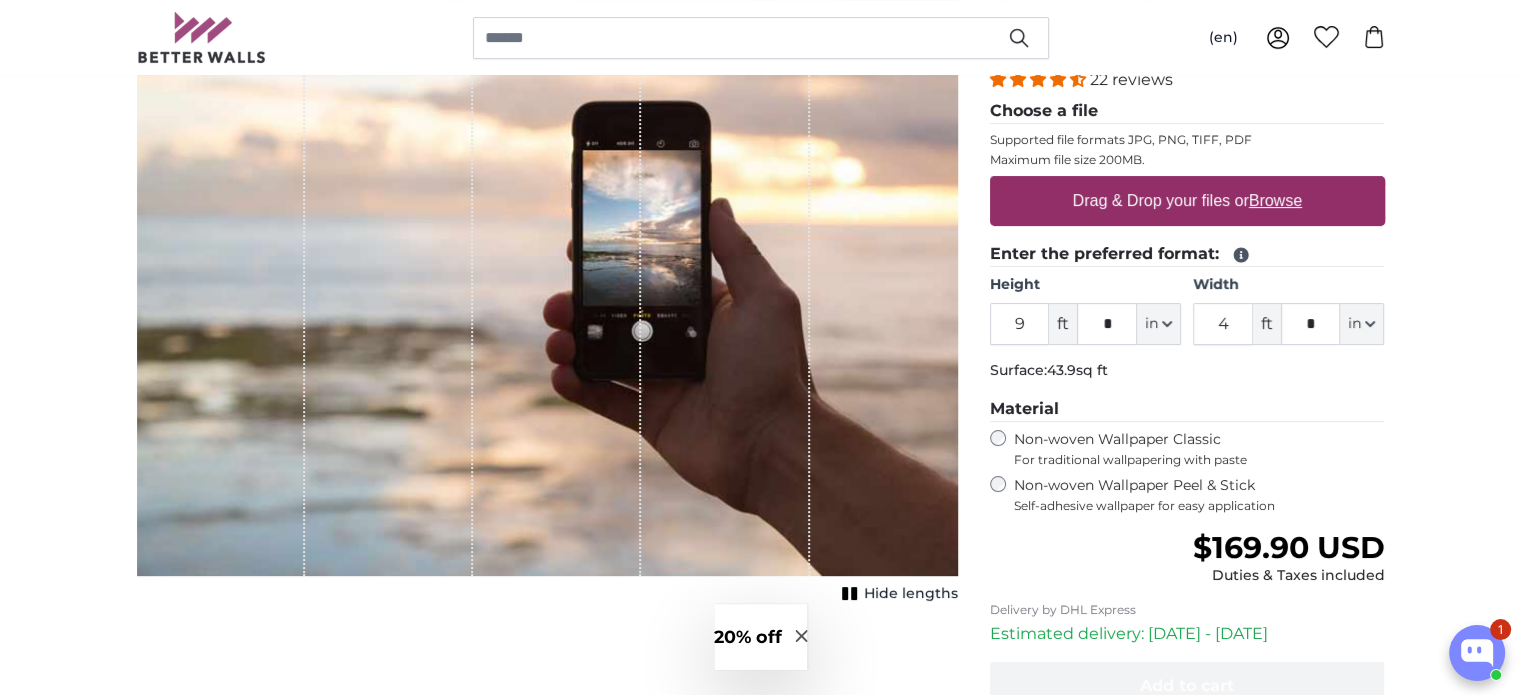 click on "Hide lengths" at bounding box center (911, 594) 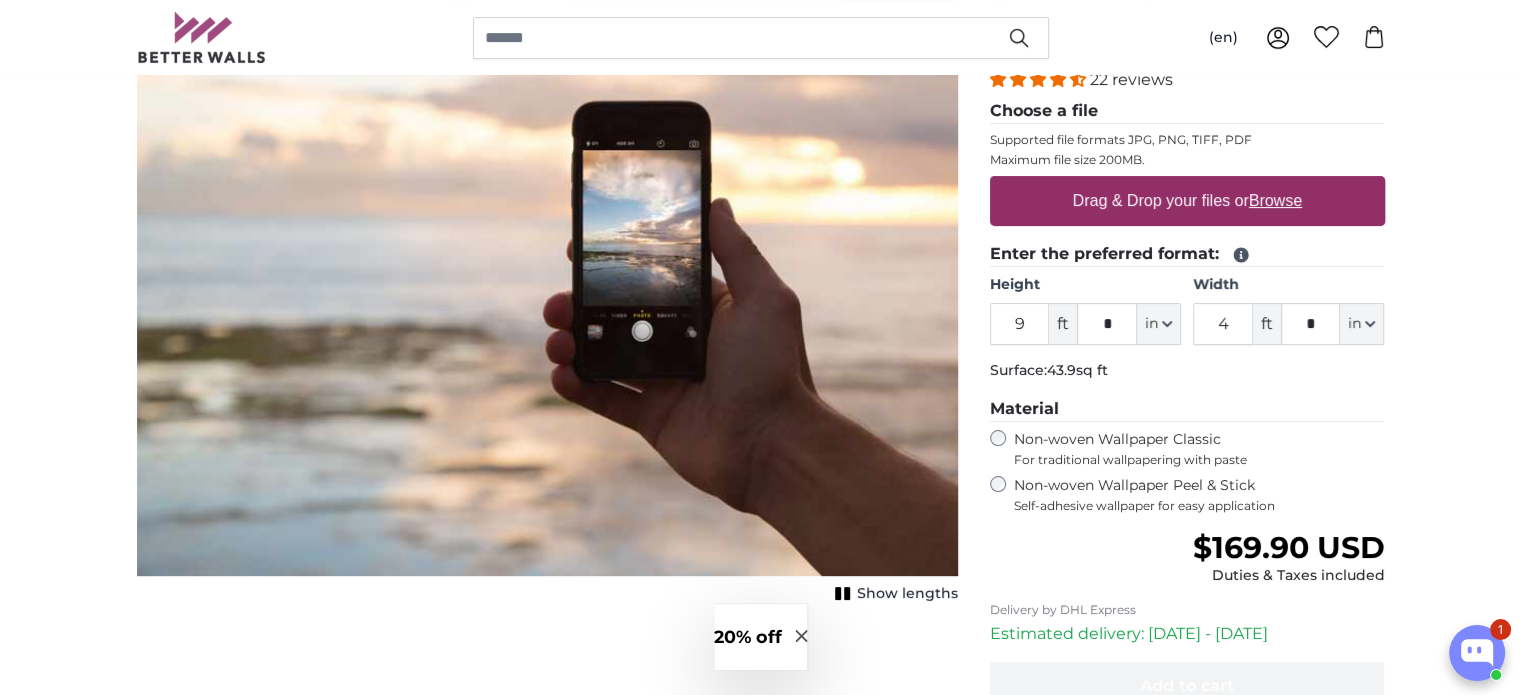 click on "Show lengths" at bounding box center [907, 594] 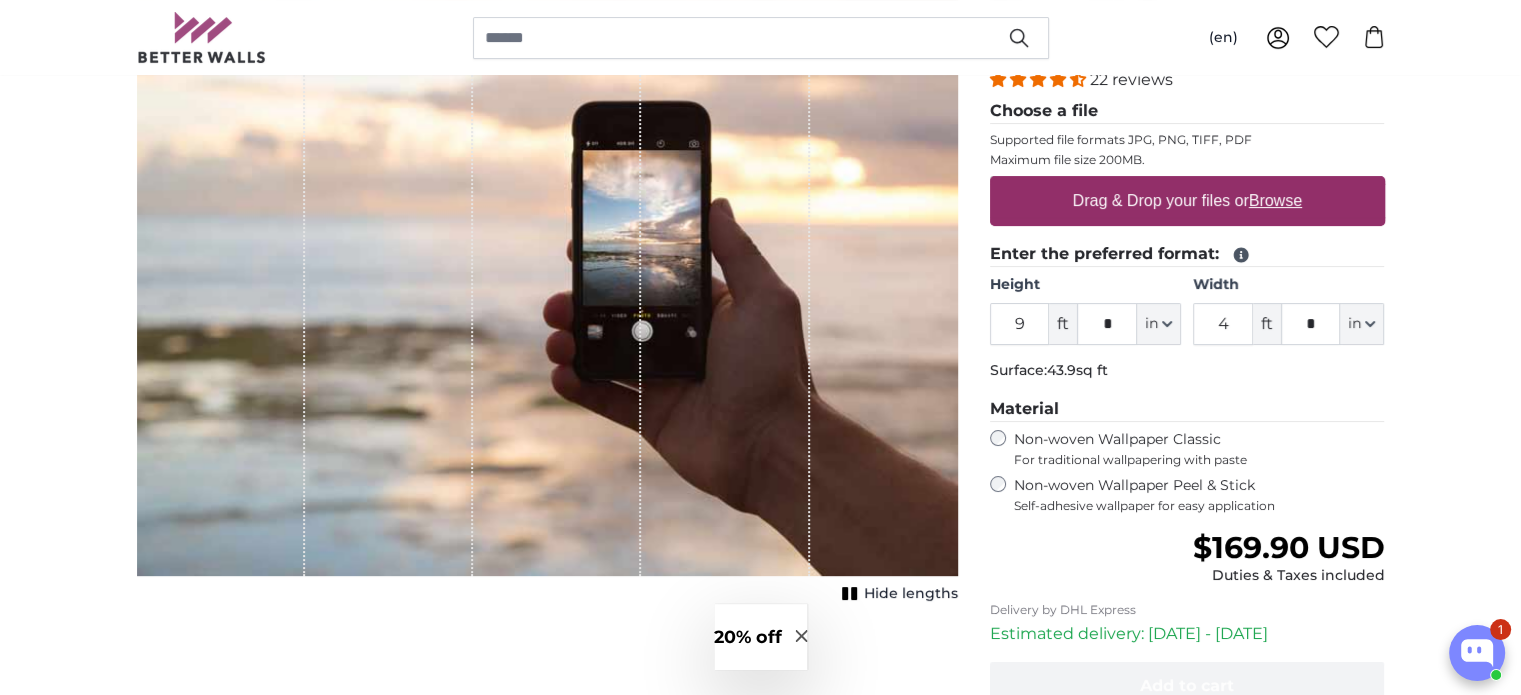 scroll, scrollTop: 200, scrollLeft: 0, axis: vertical 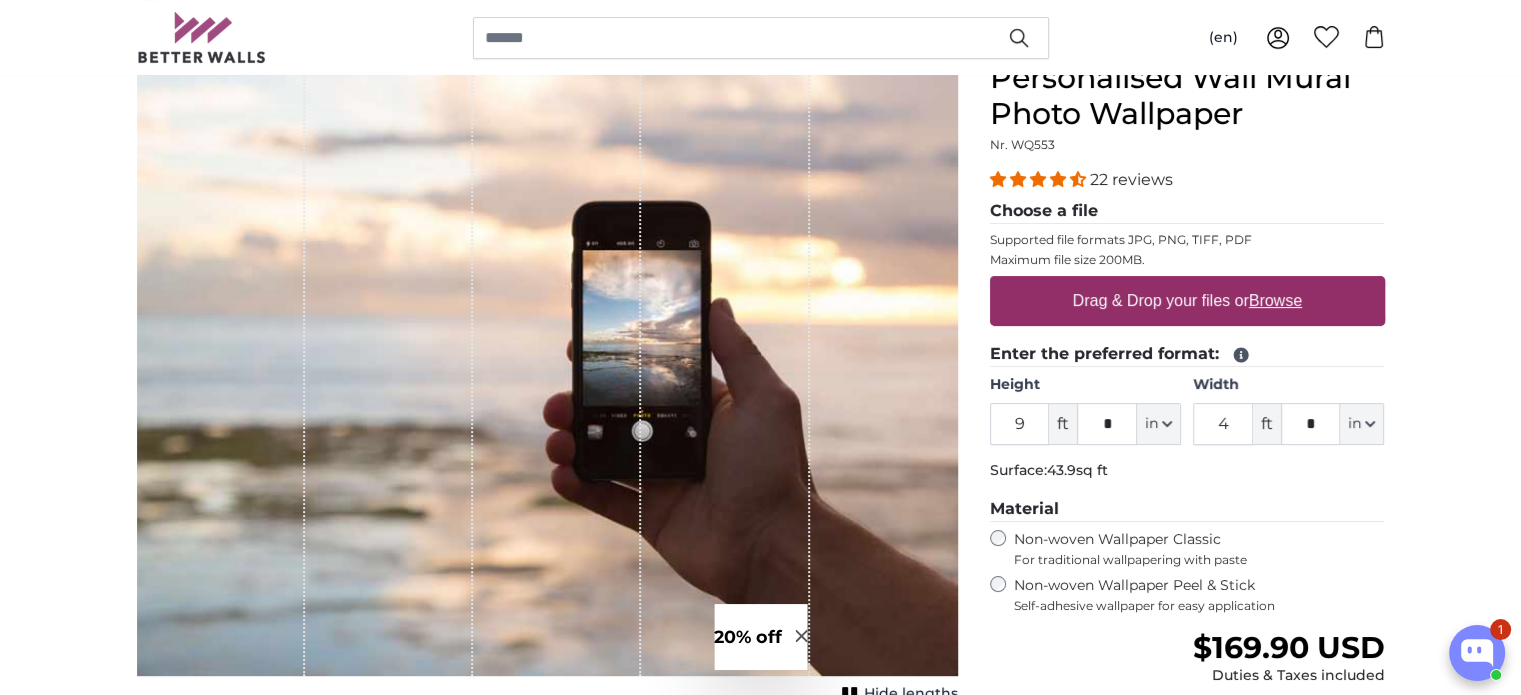 click on "Browse" at bounding box center (1275, 300) 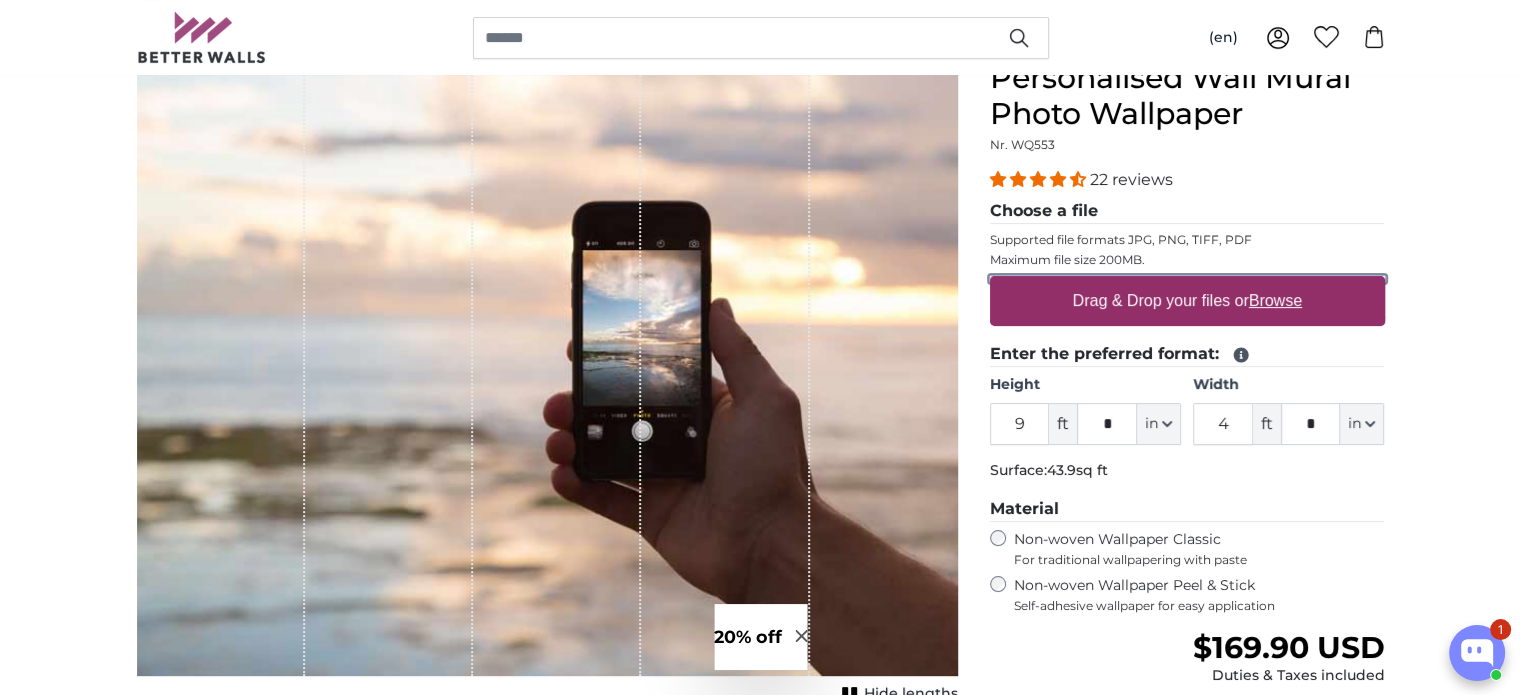 type on "**********" 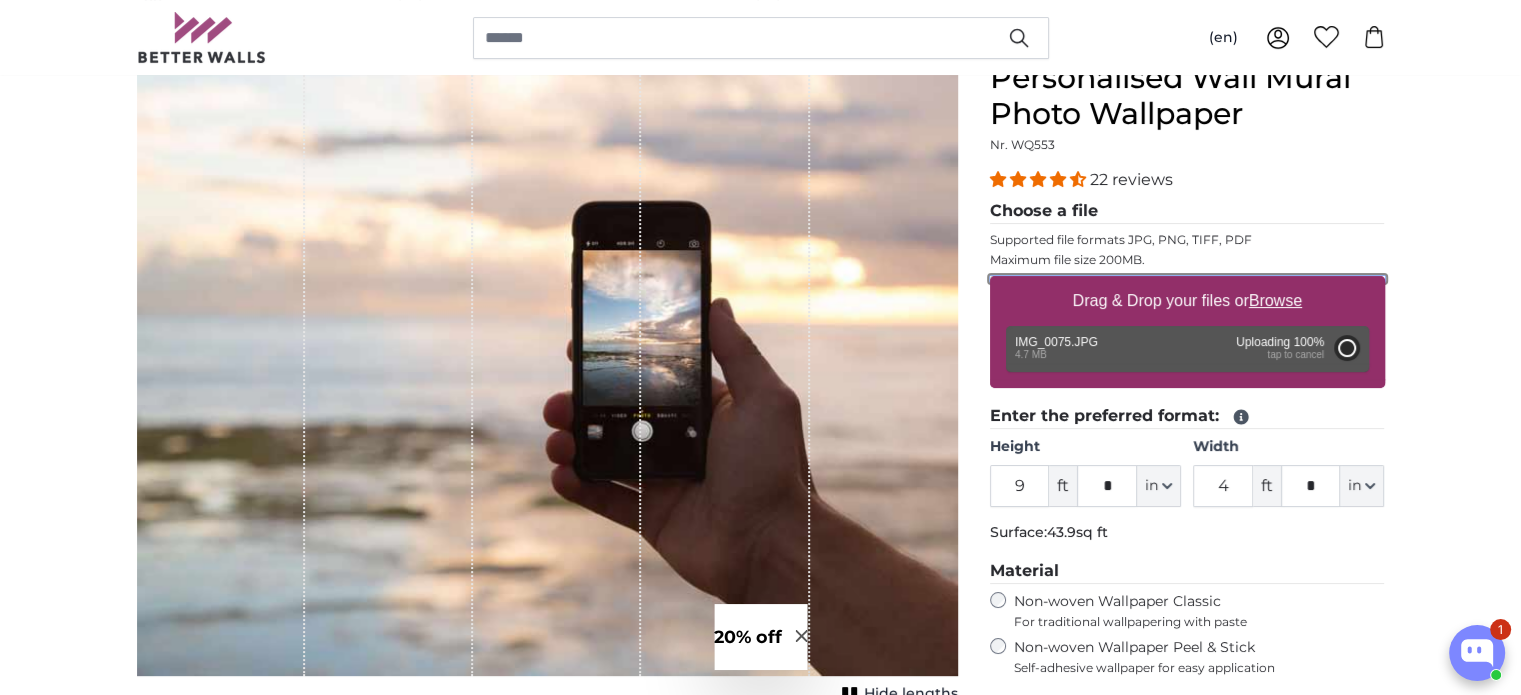 type on "6" 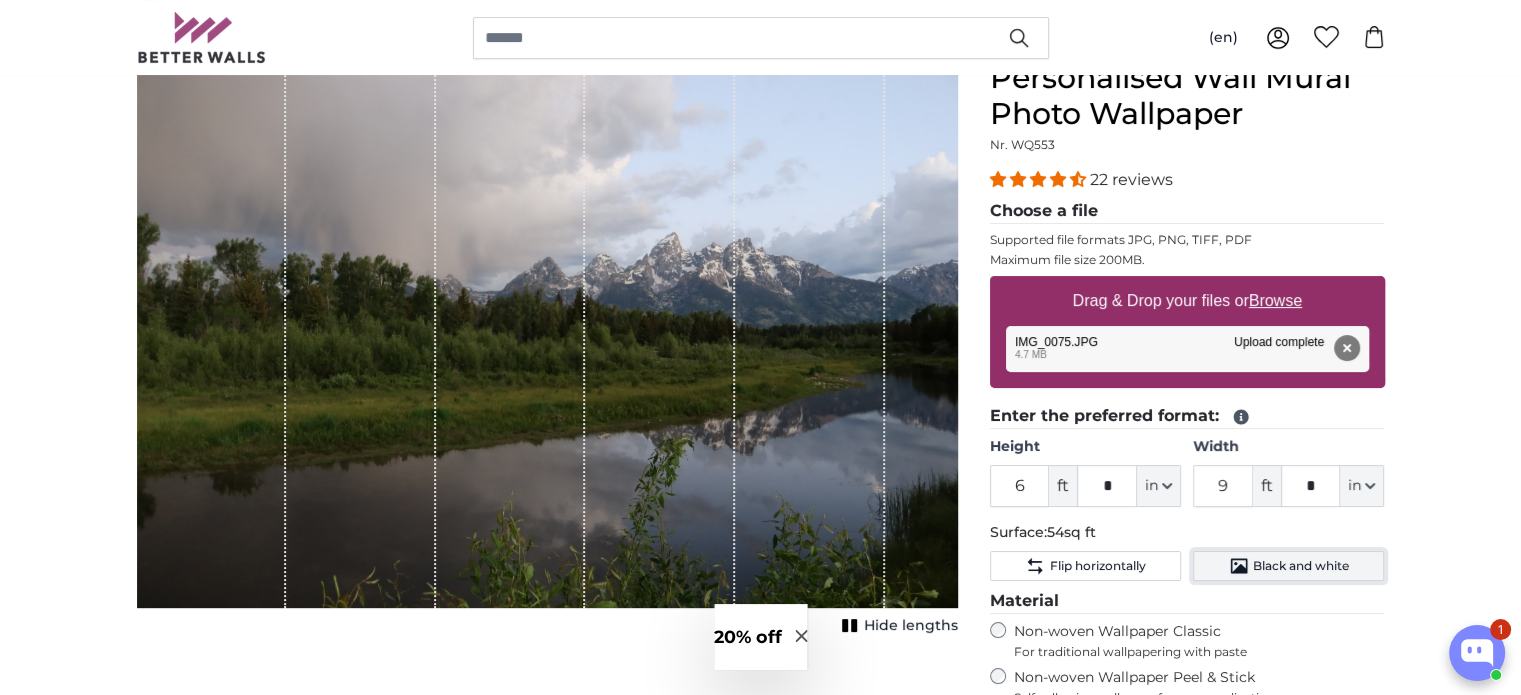 click on "Black and white" 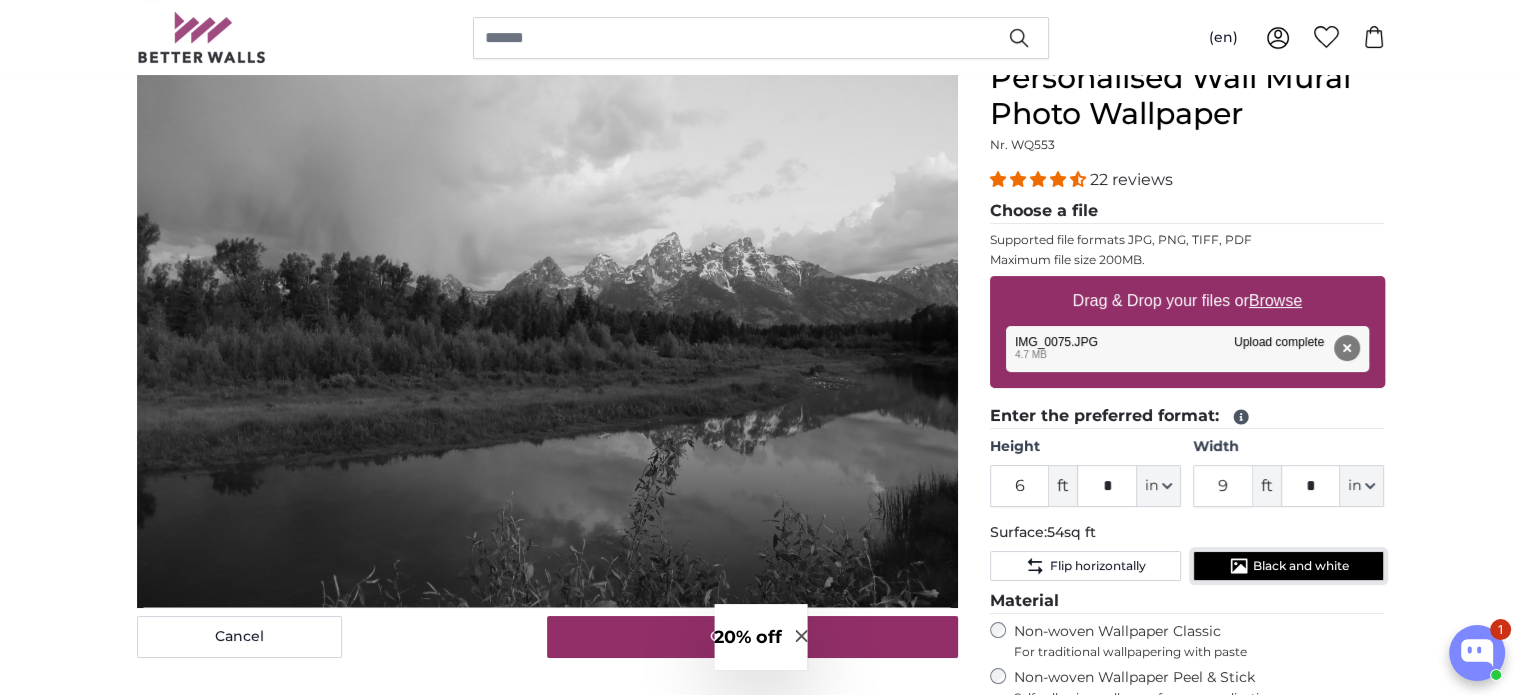click on "Black and white" 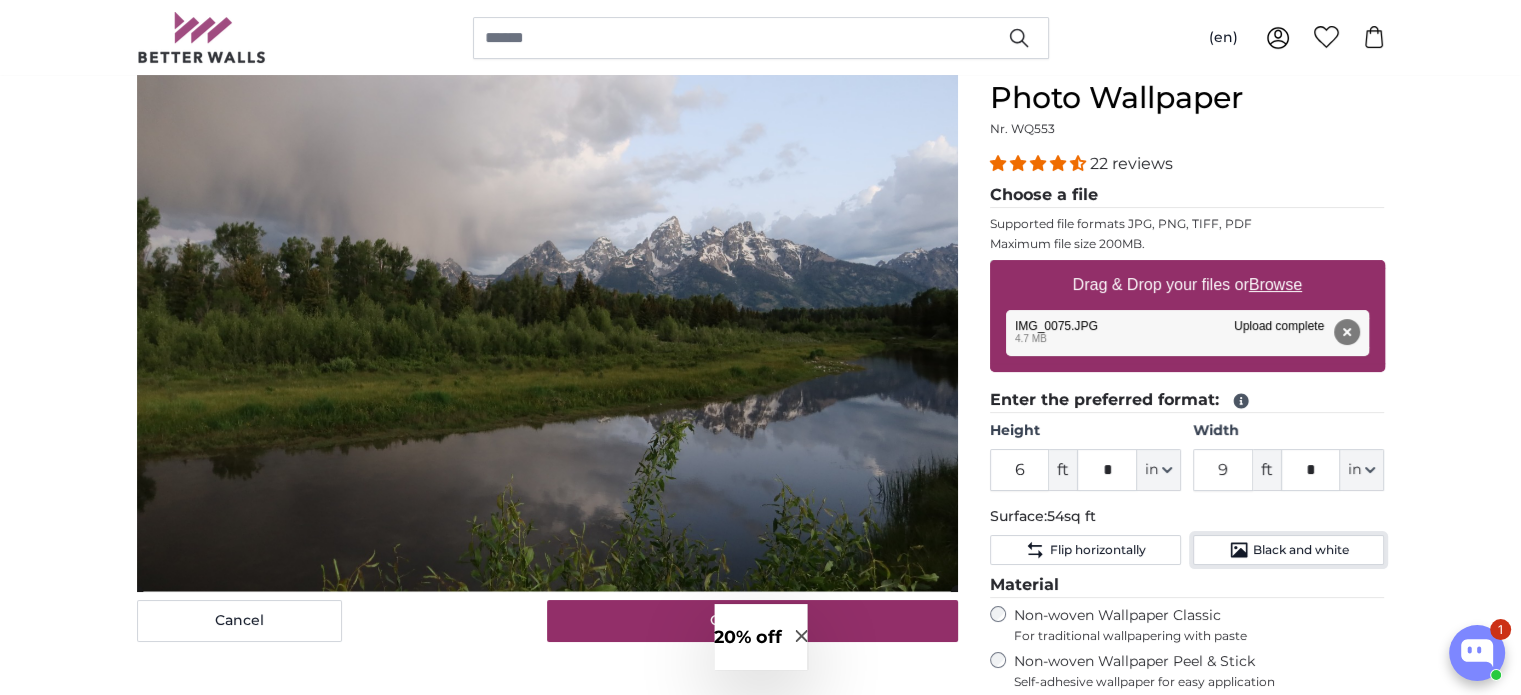 scroll, scrollTop: 200, scrollLeft: 0, axis: vertical 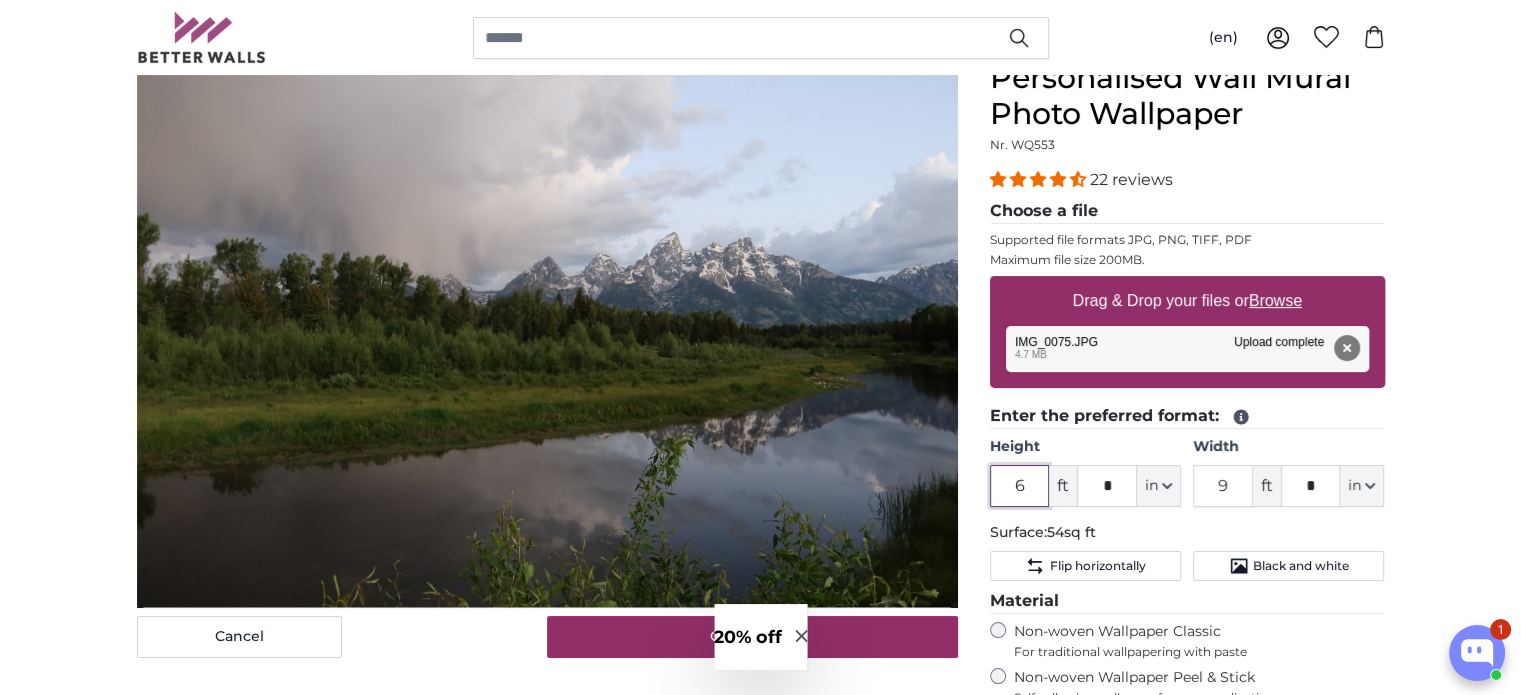 click on "6" at bounding box center [1020, 486] 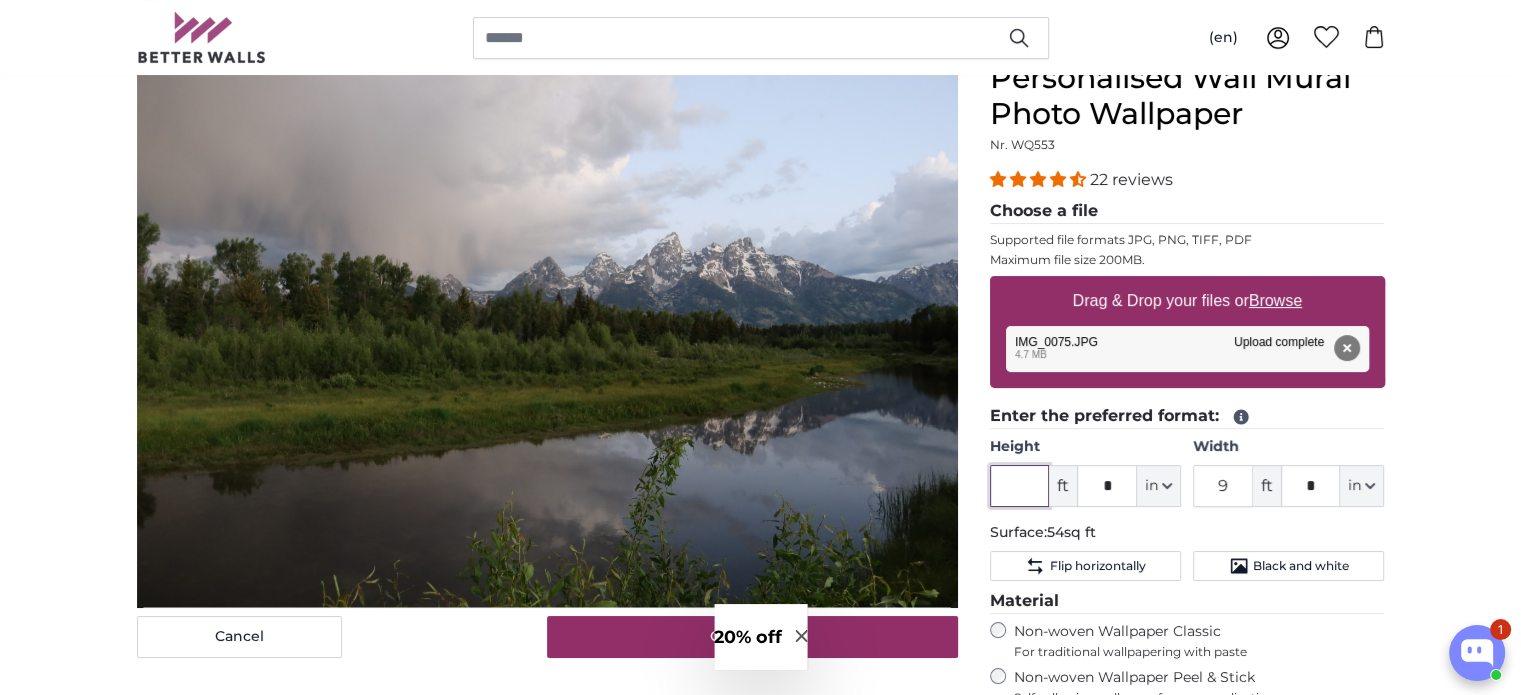 type on "4" 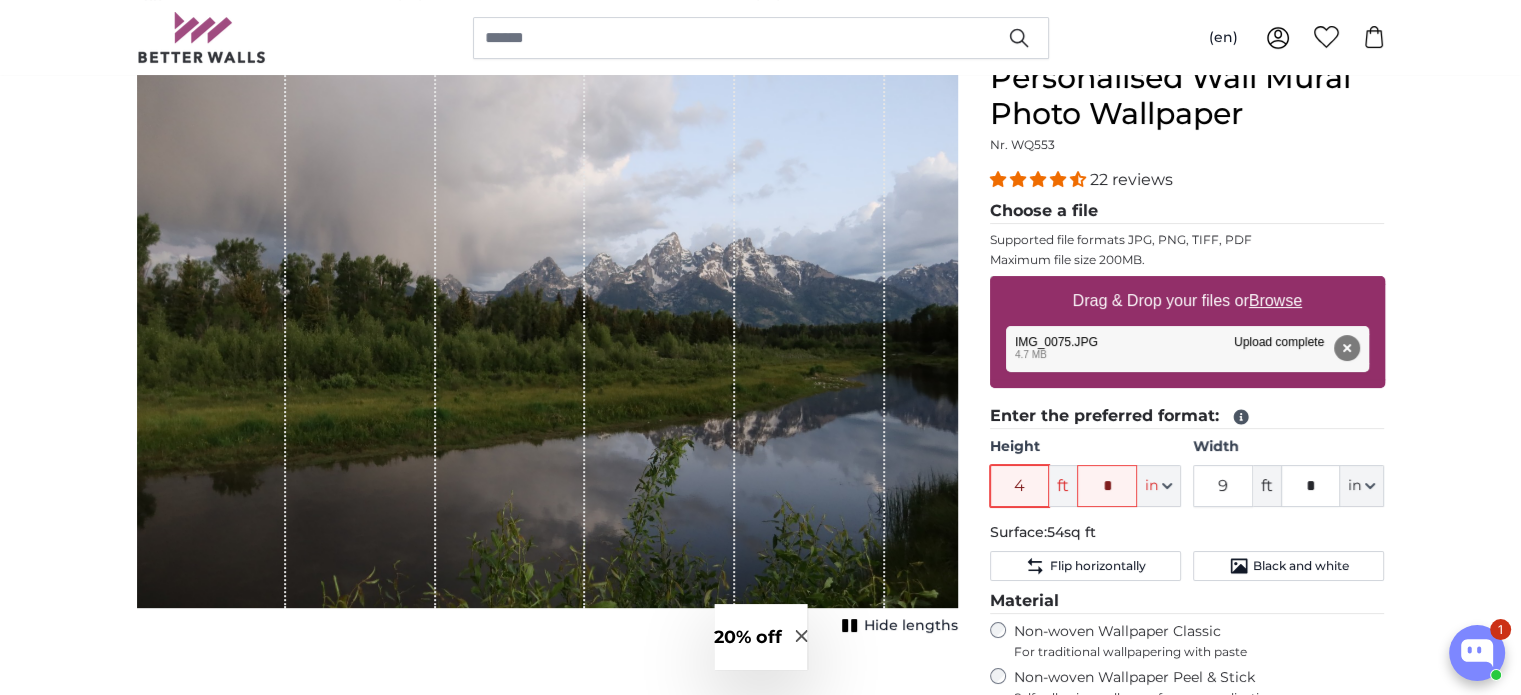 type 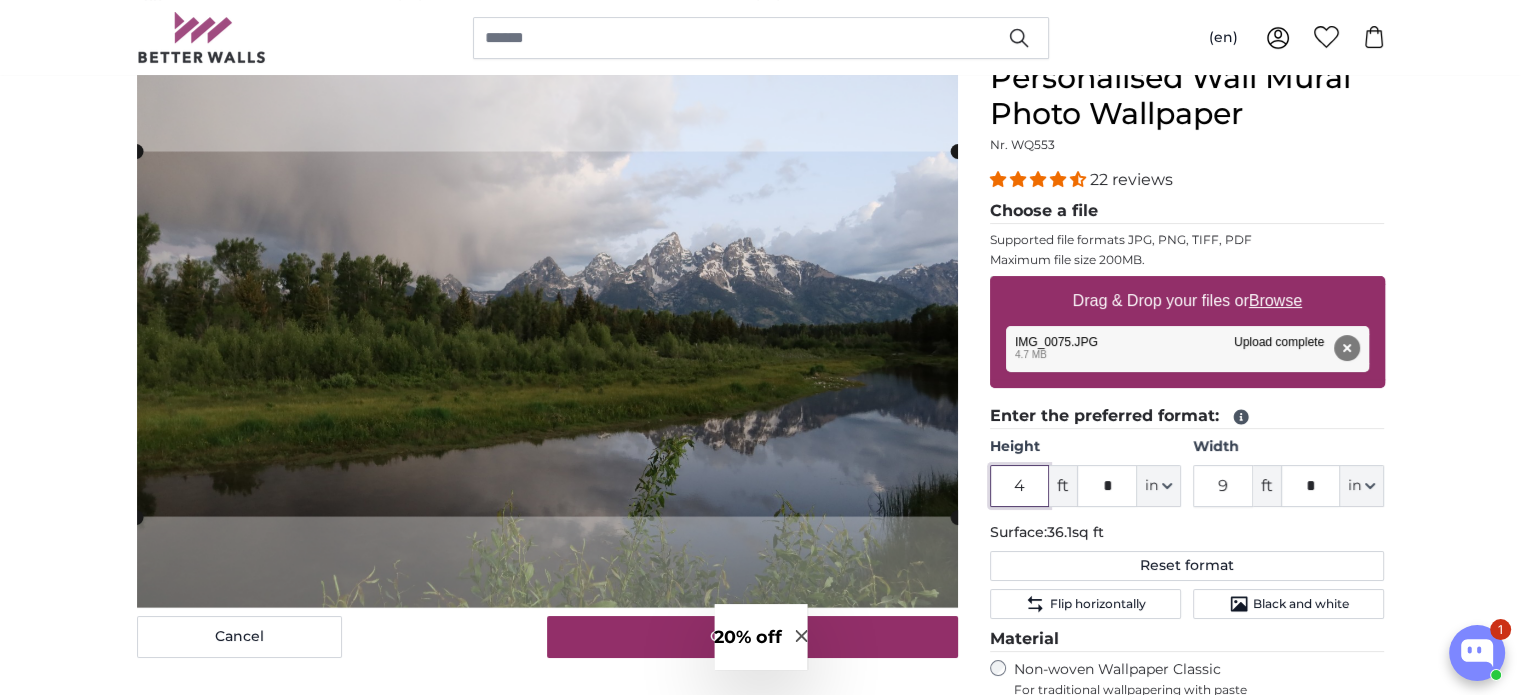 type on "4" 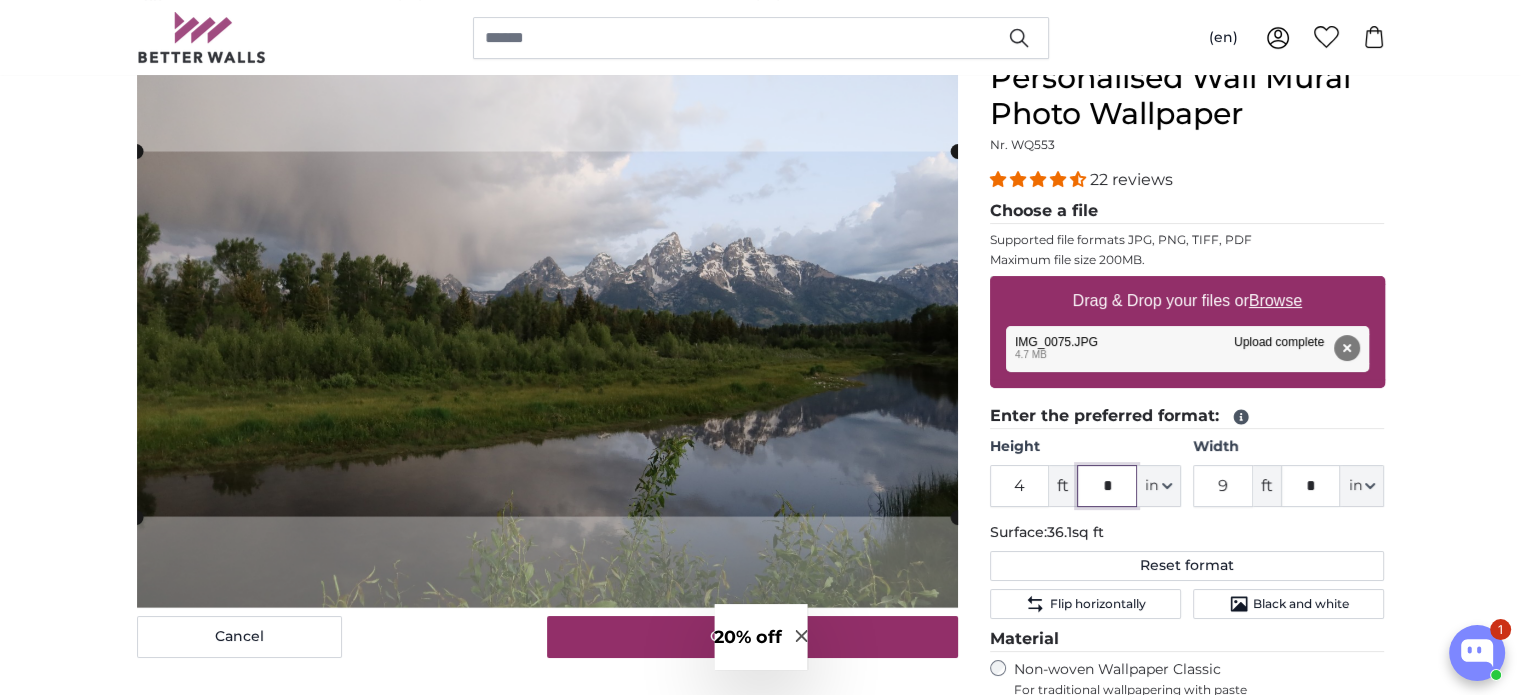 click on "*" 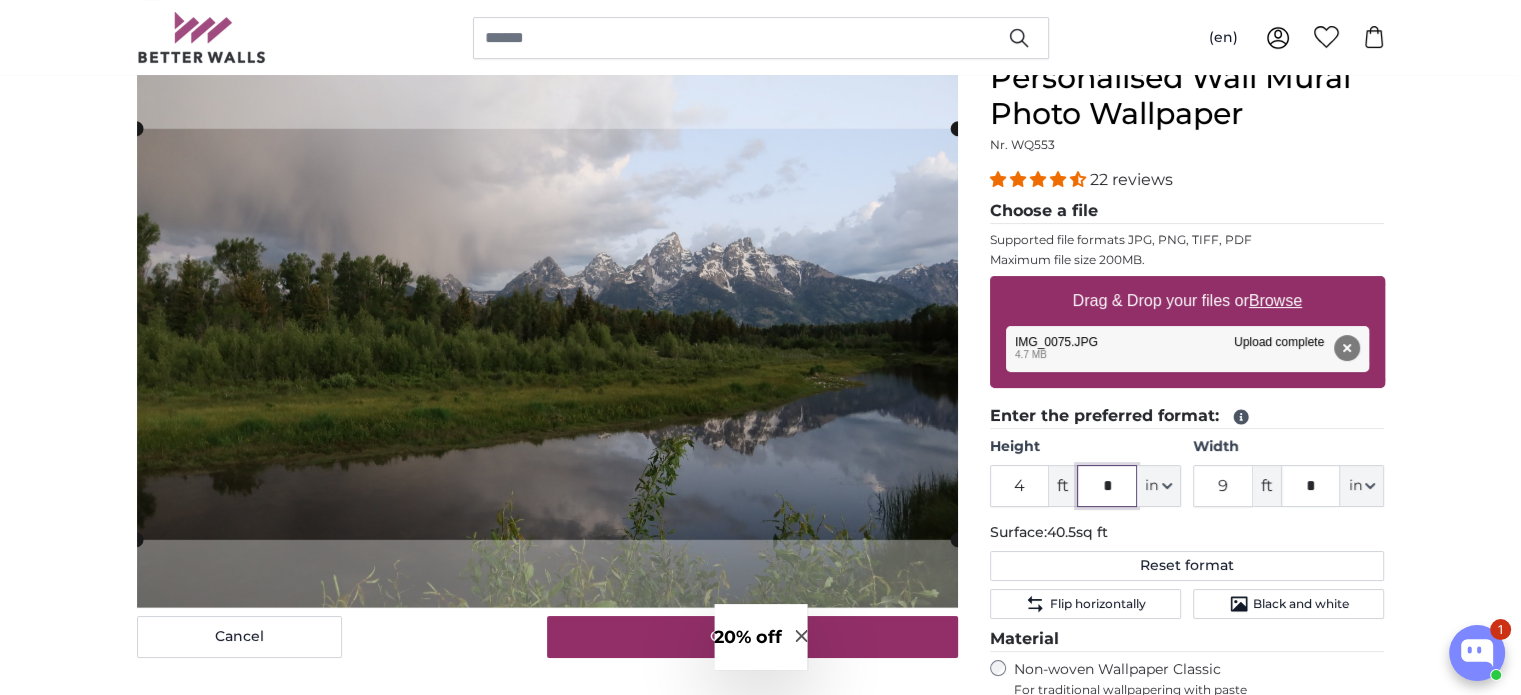 type on "*" 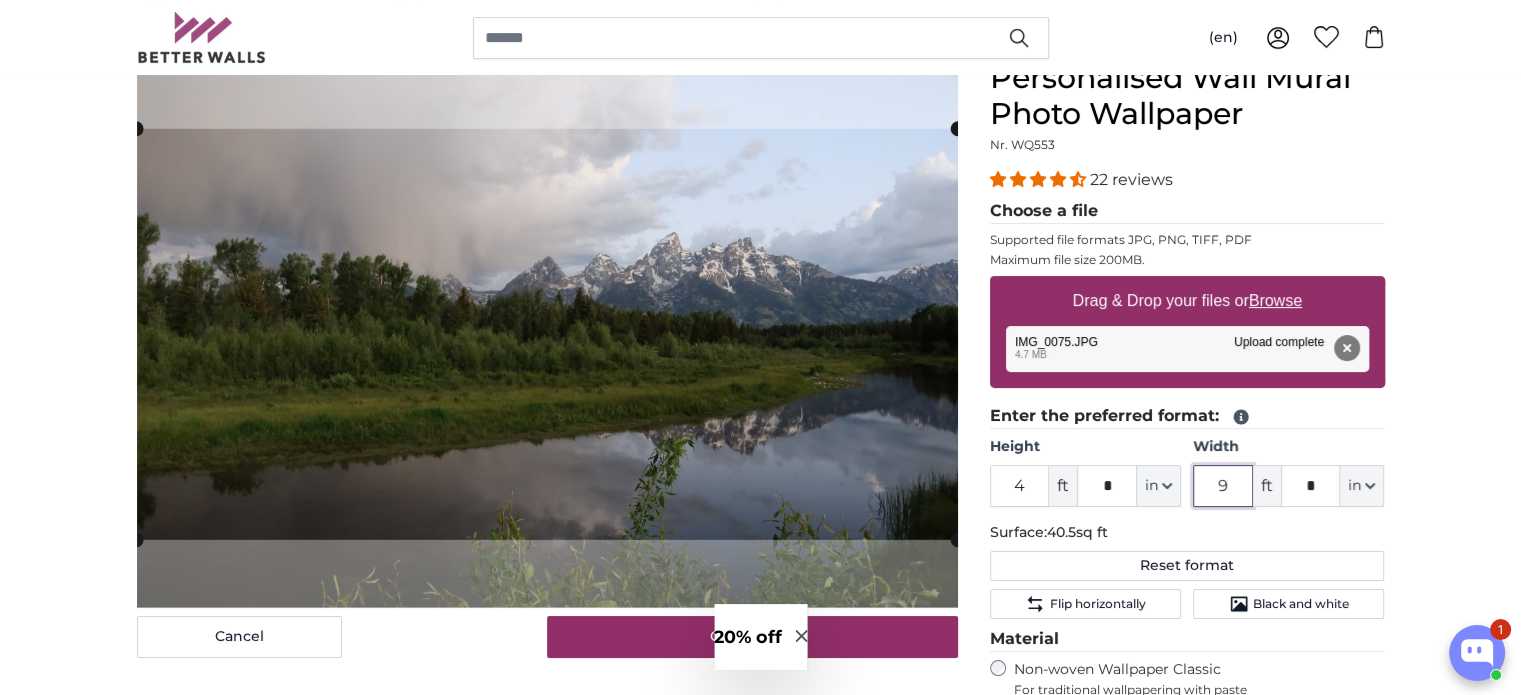 click on "9" at bounding box center [1223, 486] 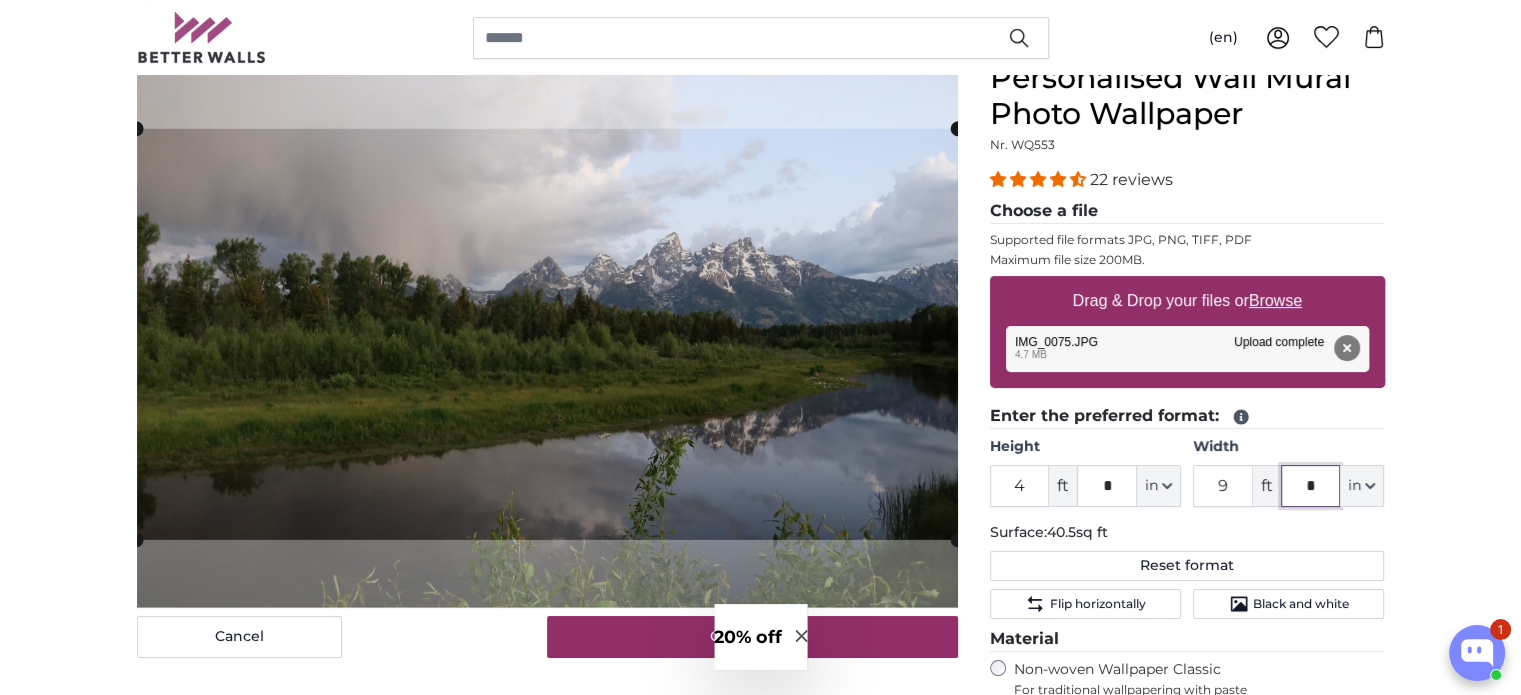click on "*" 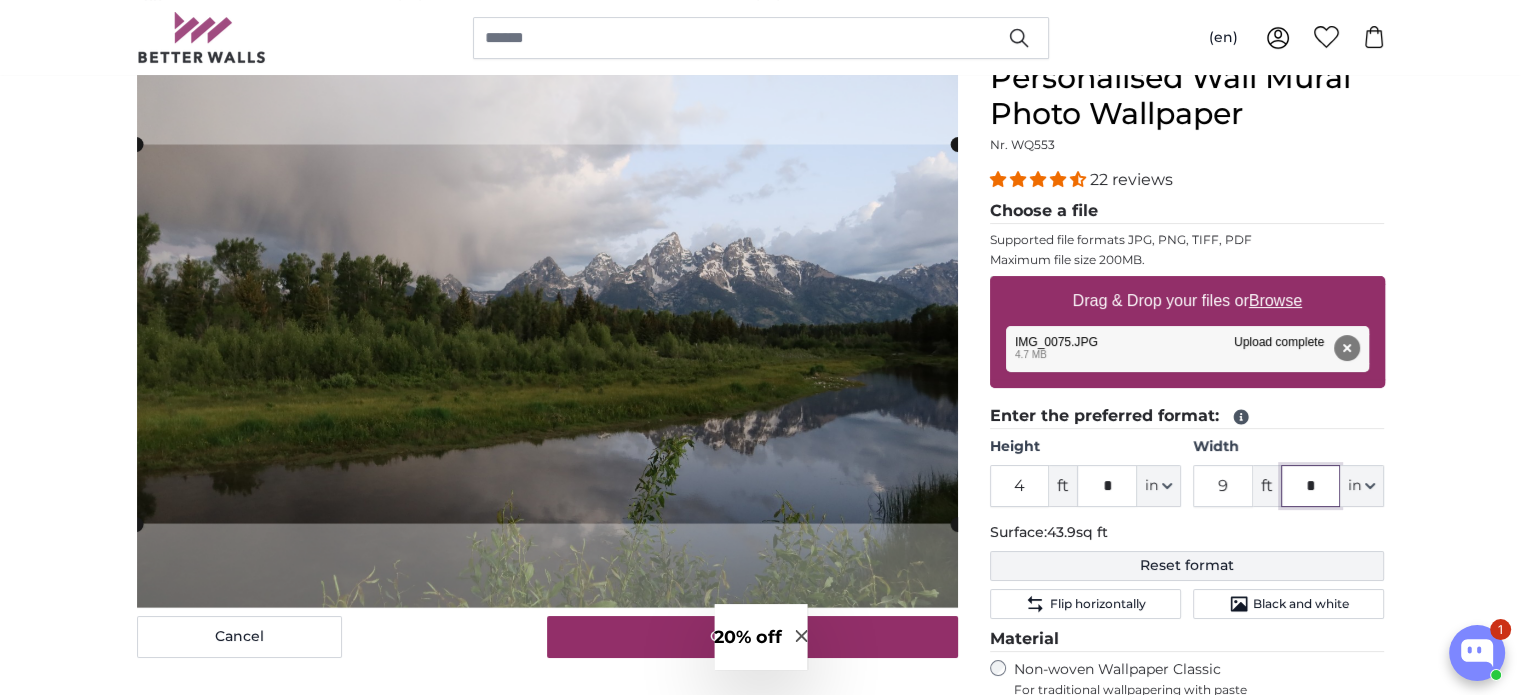 type on "*" 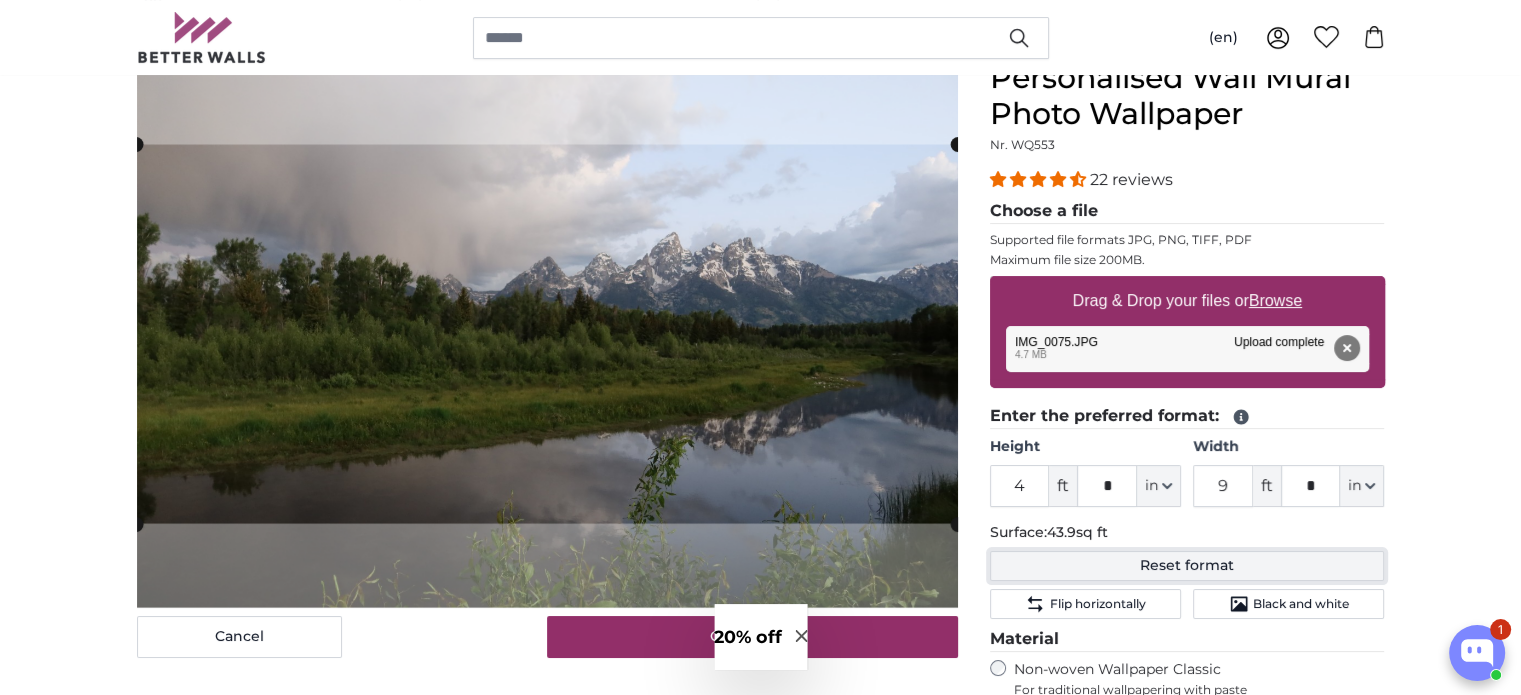 click on "Reset format" 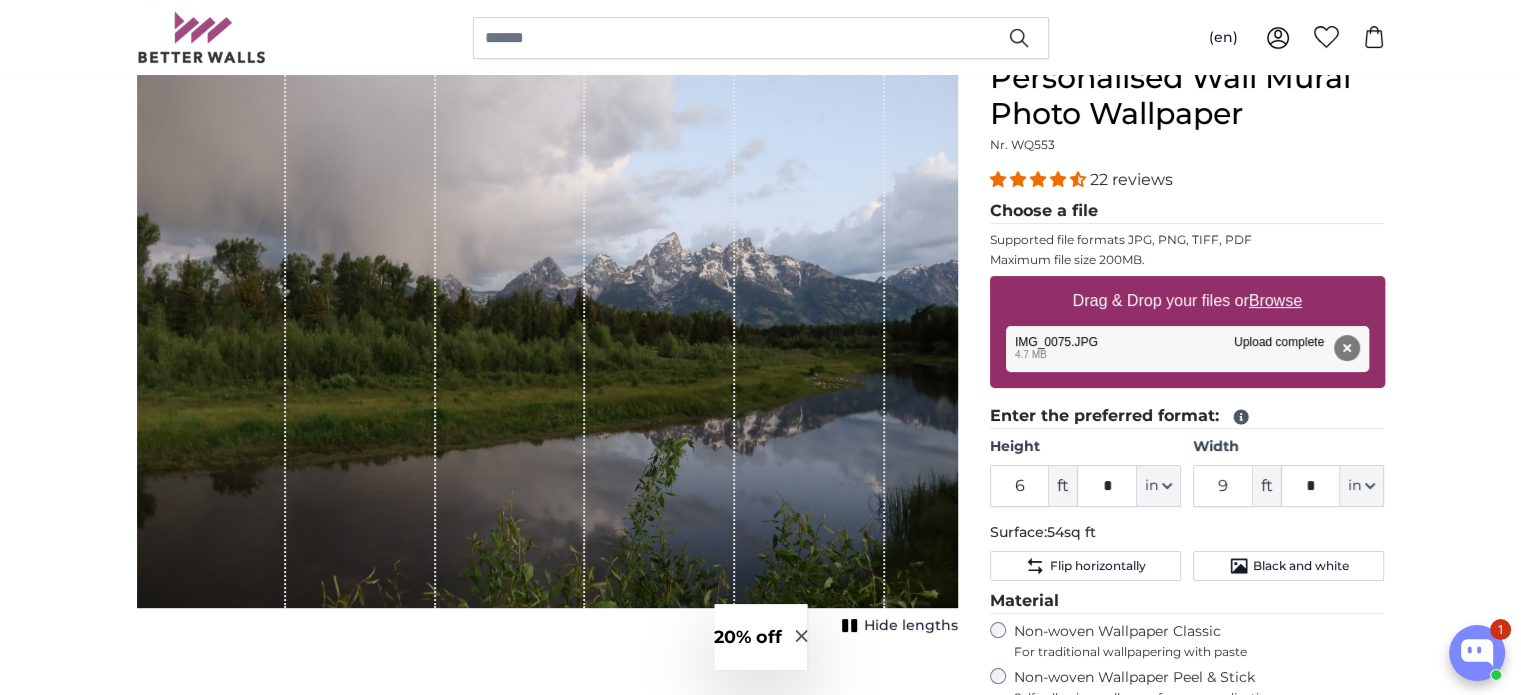 scroll, scrollTop: 300, scrollLeft: 0, axis: vertical 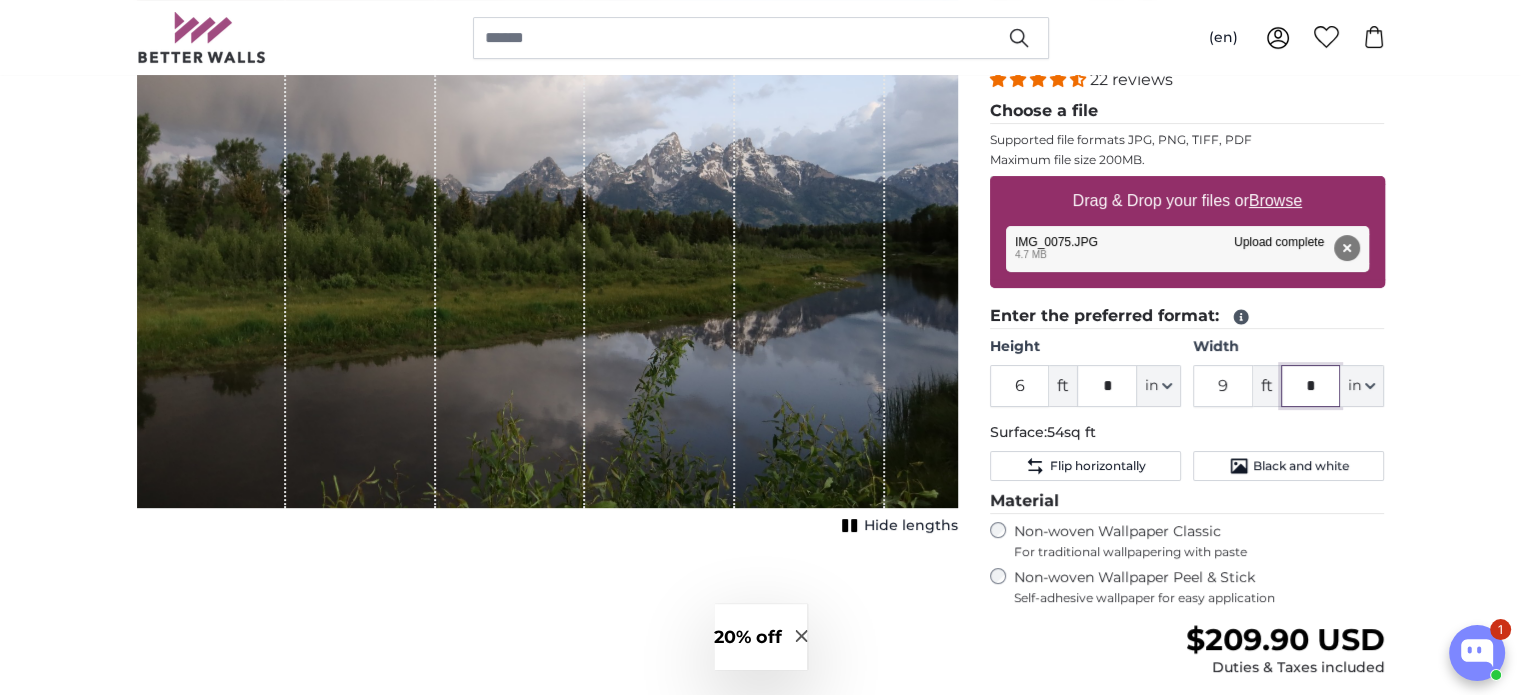 click on "*" 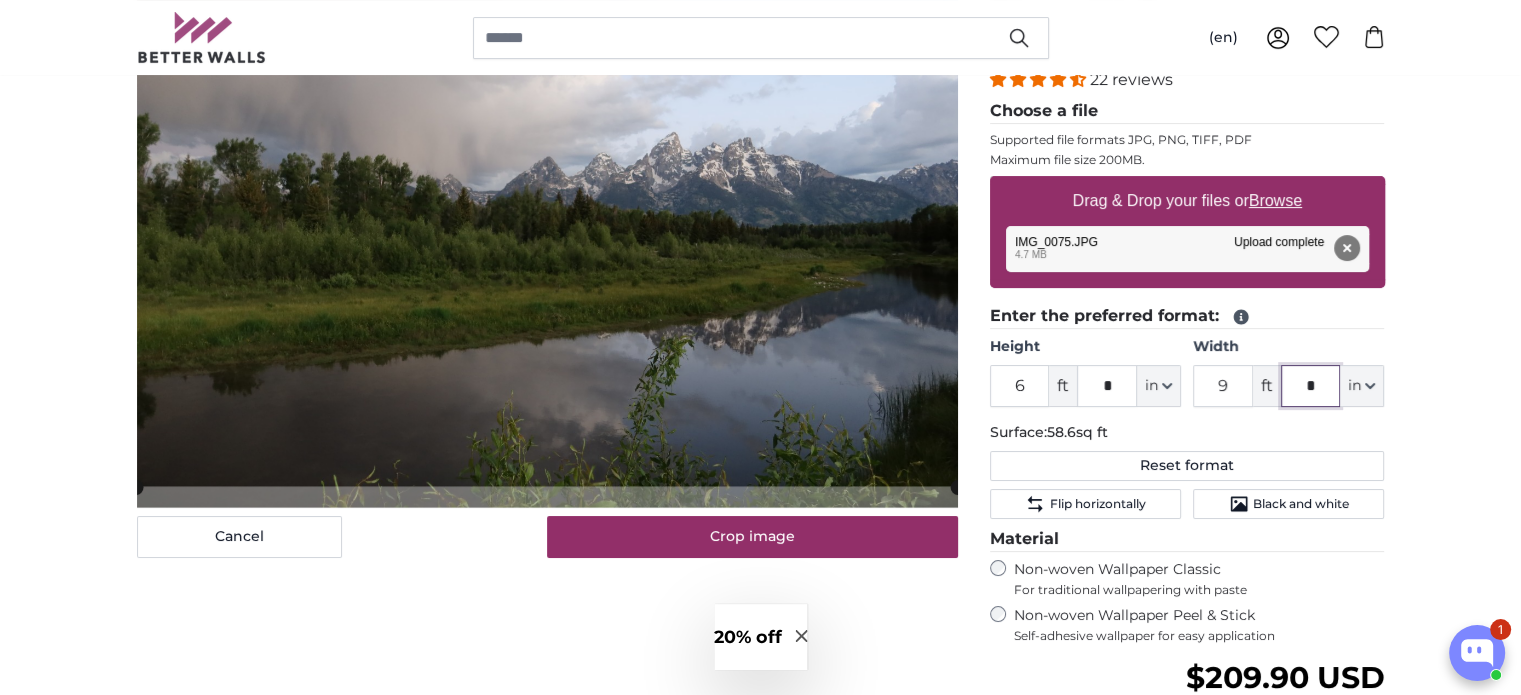 type on "*" 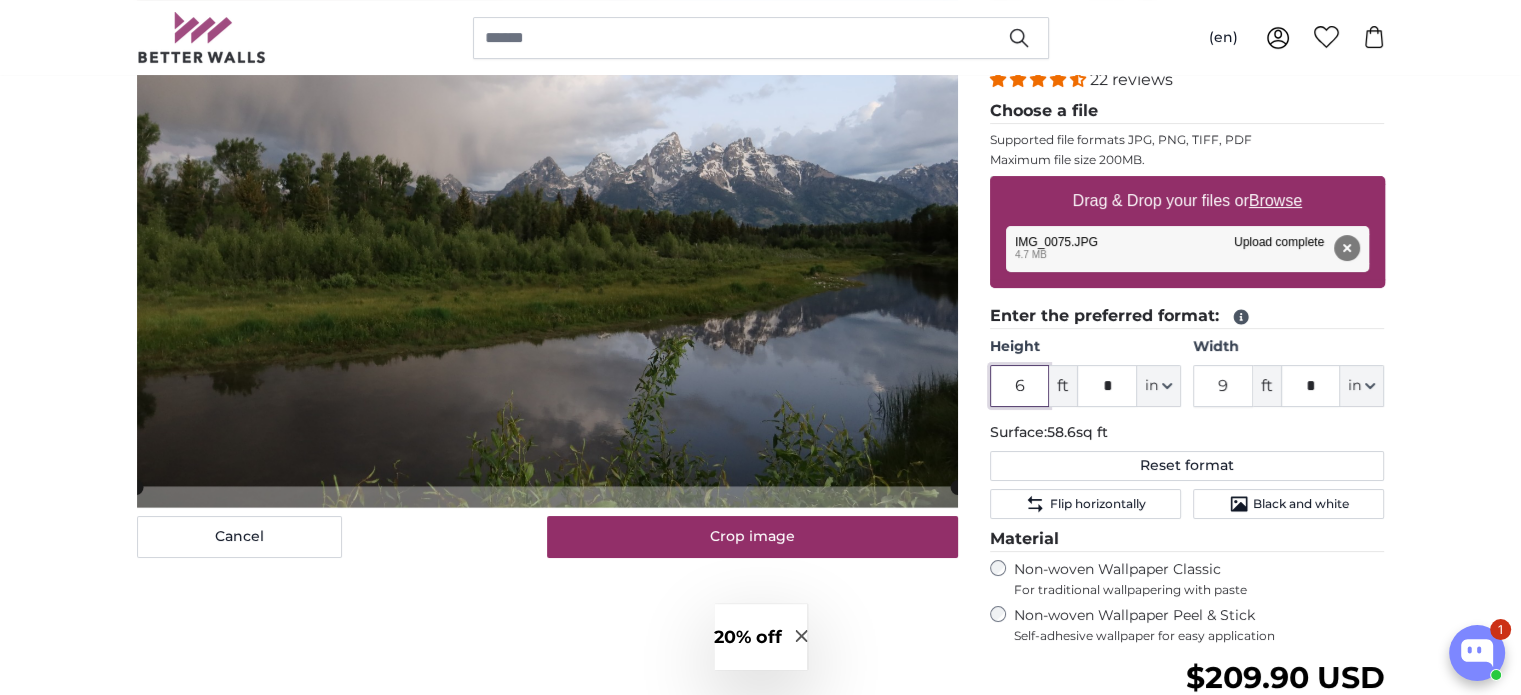 click on "6" at bounding box center (1020, 386) 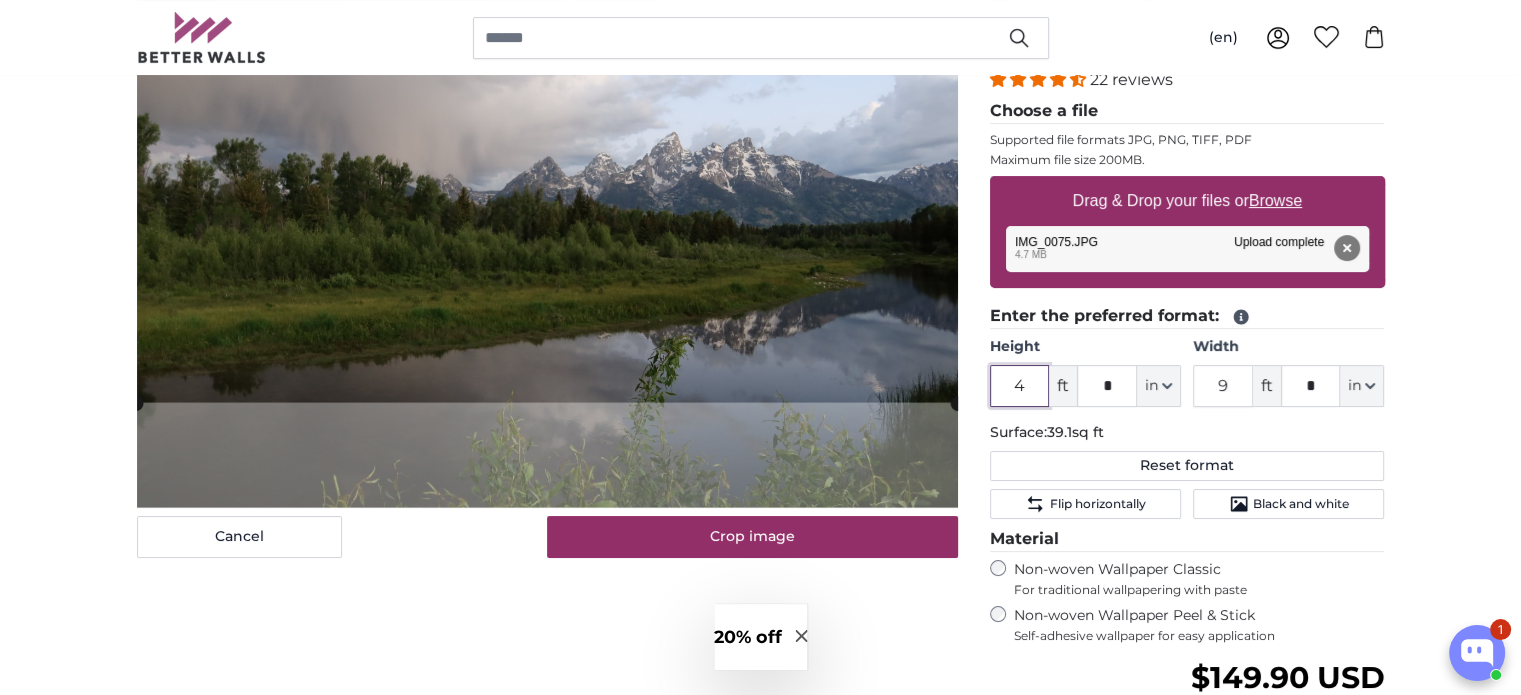 type on "4" 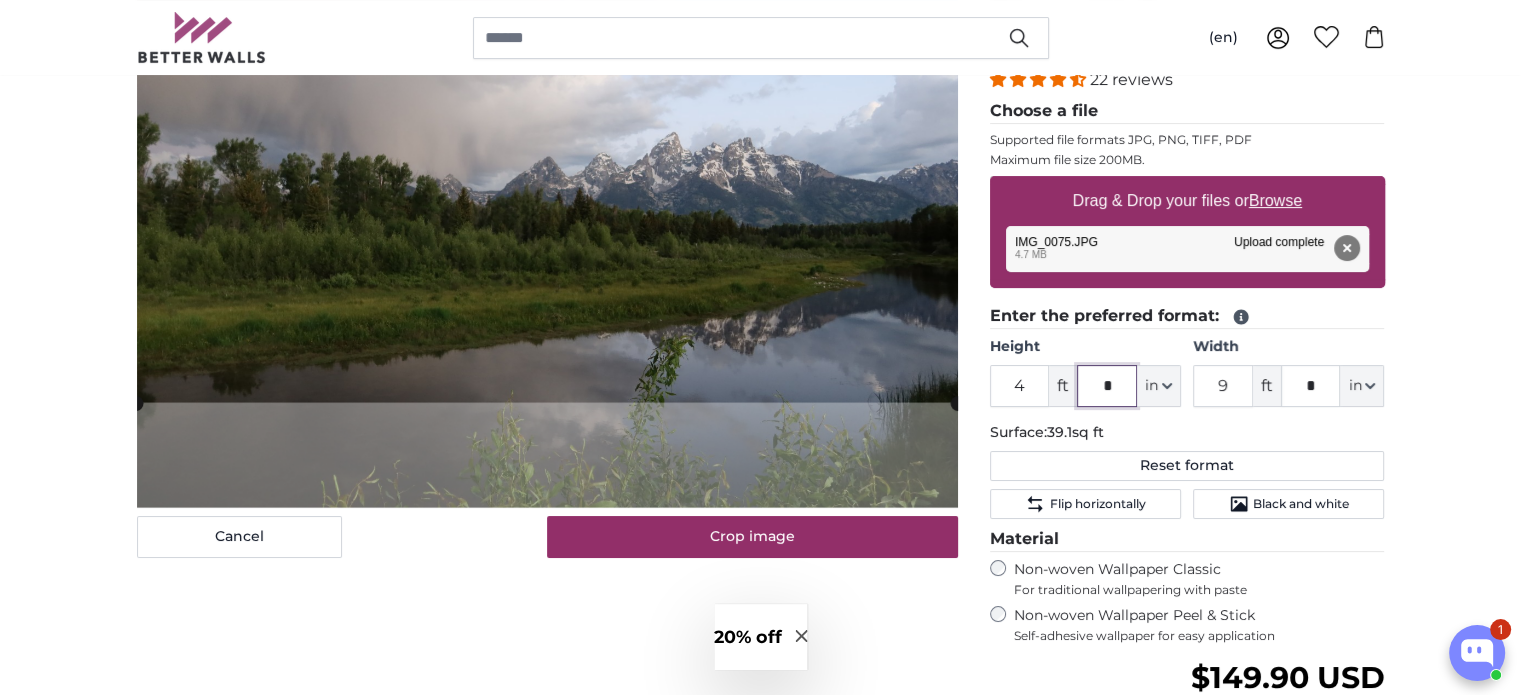 click on "*" 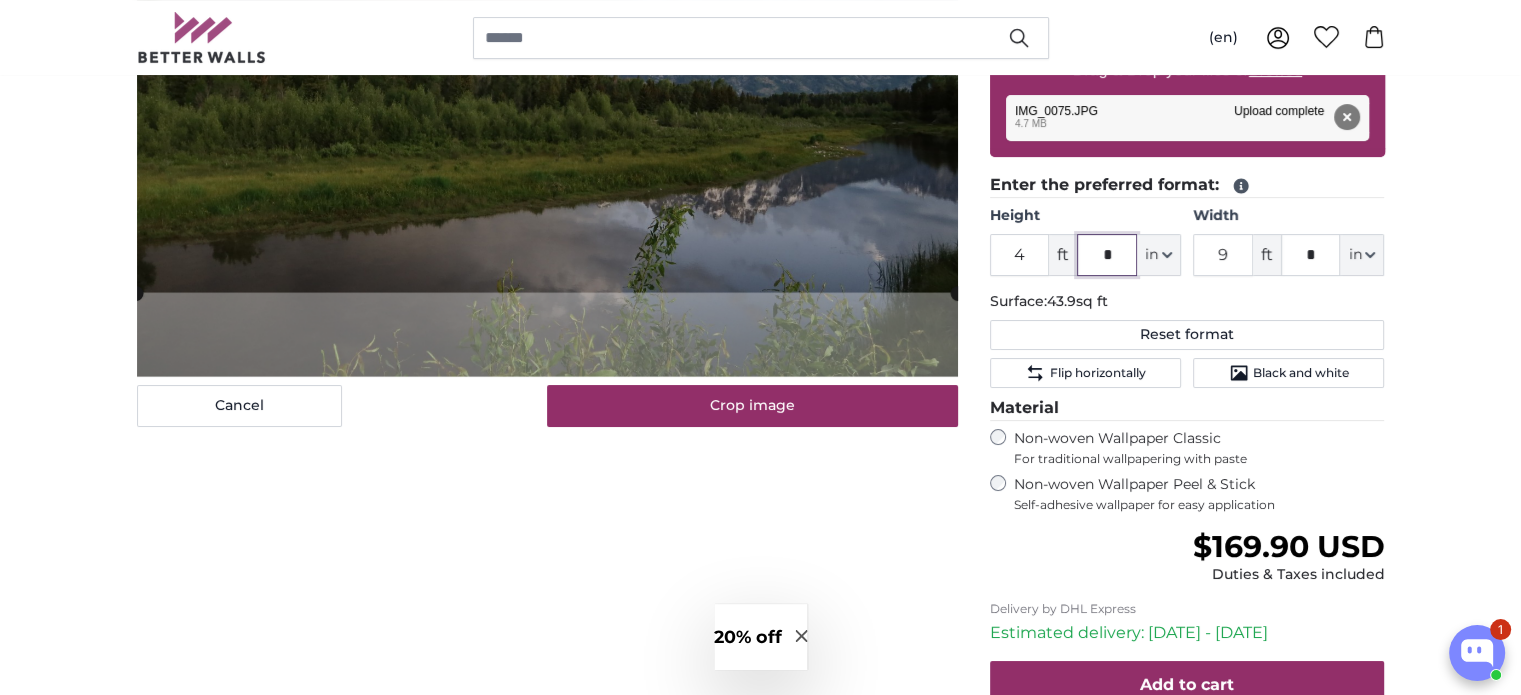 scroll, scrollTop: 500, scrollLeft: 0, axis: vertical 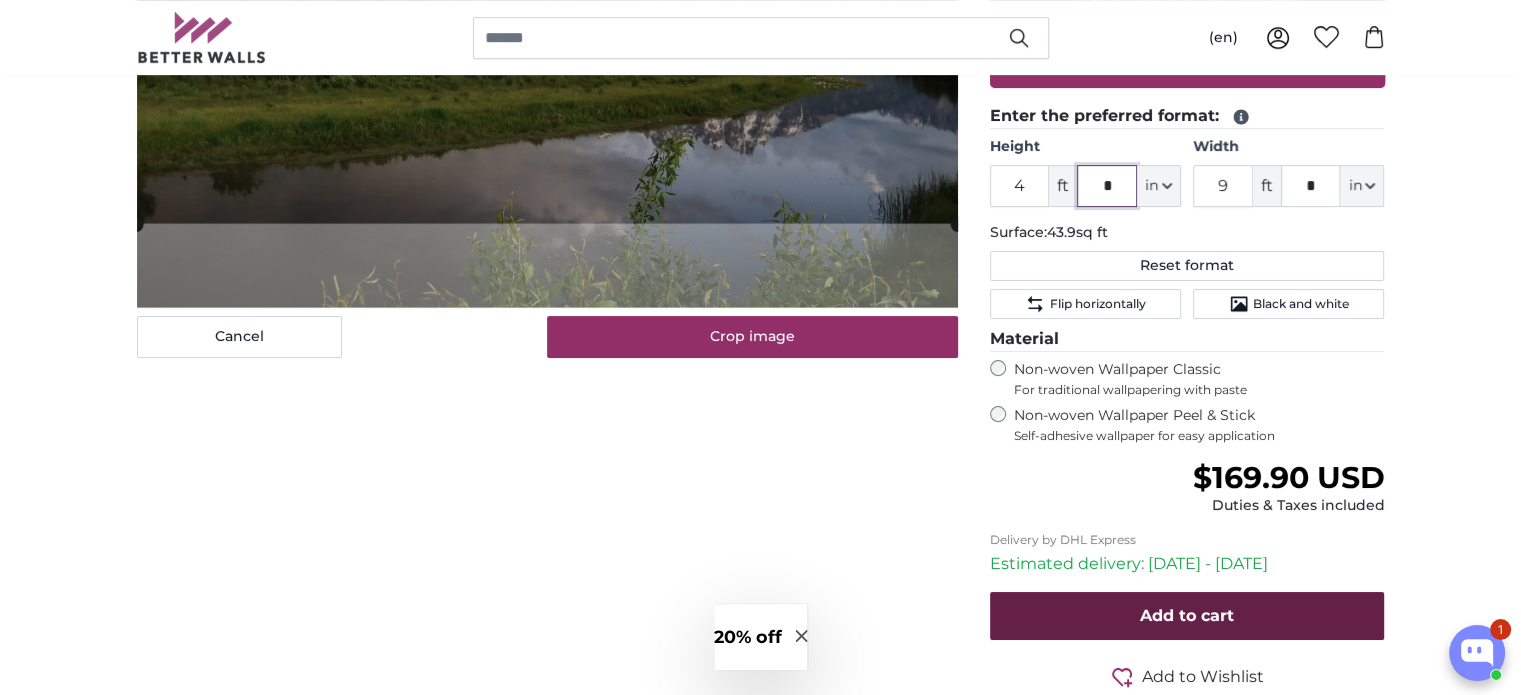 type on "*" 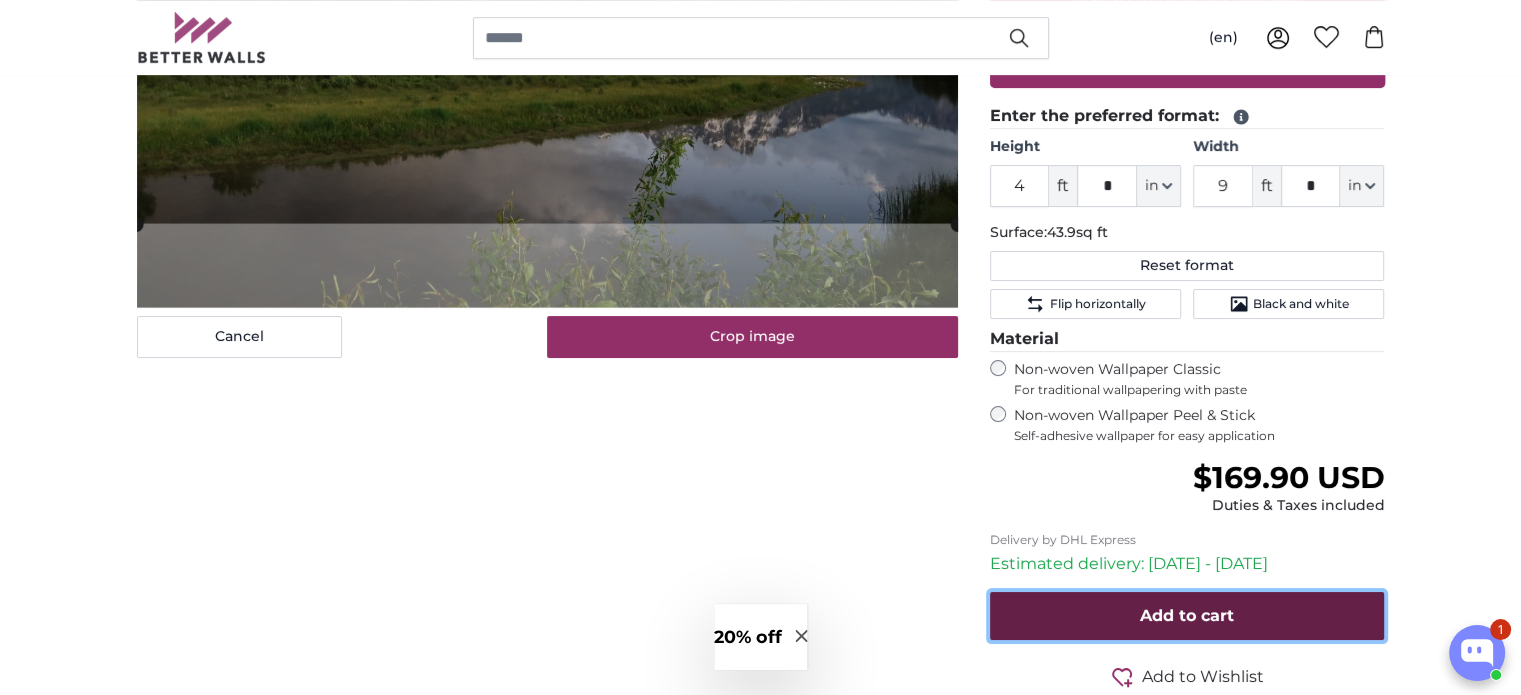 click on "Add to cart" at bounding box center (1187, 615) 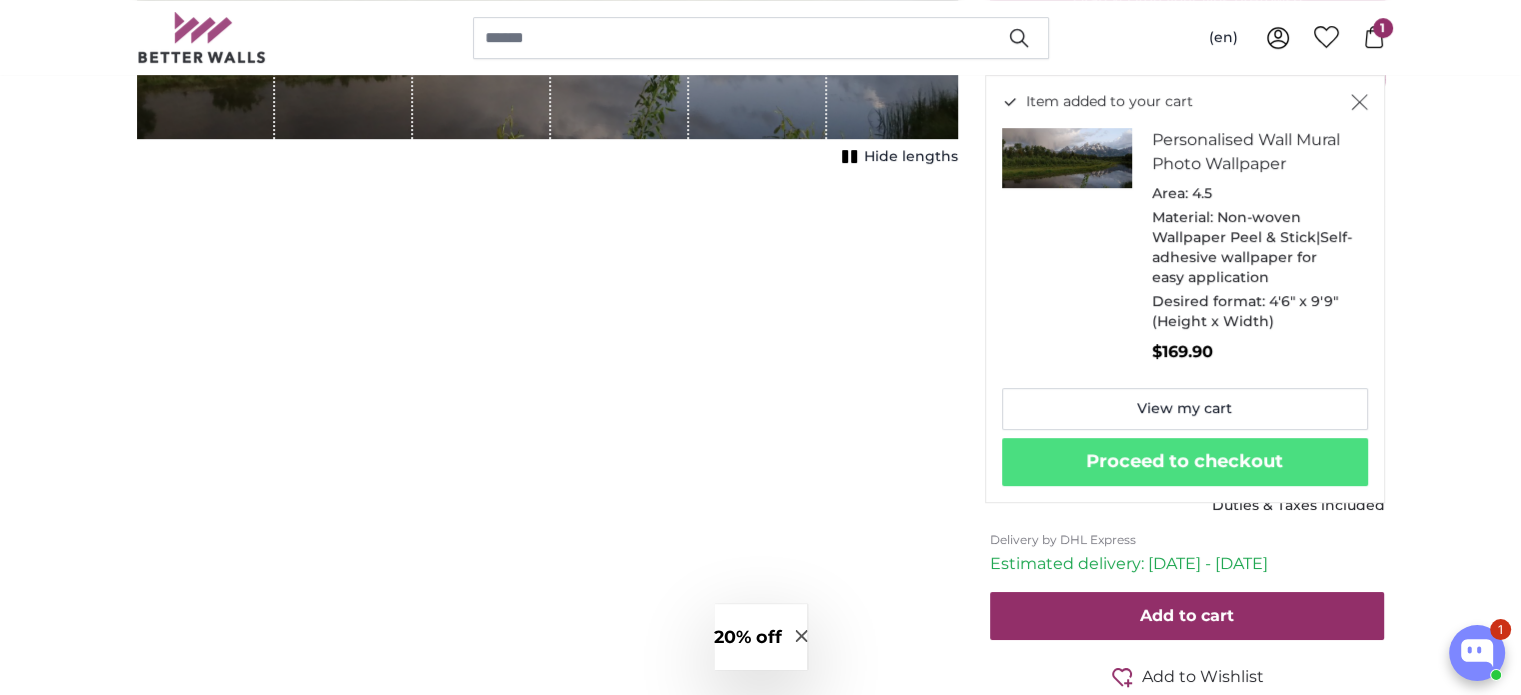 click on "20% off" at bounding box center (748, 637) 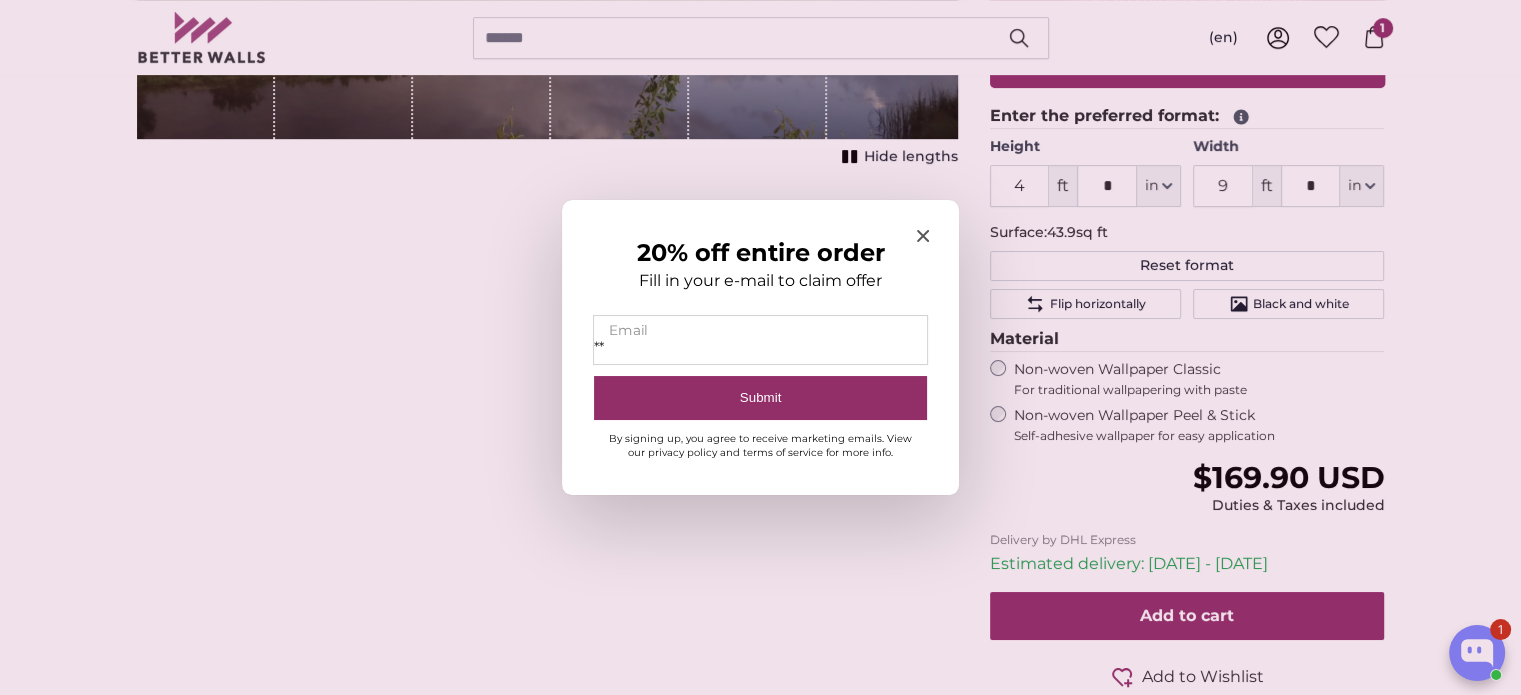 type on "*" 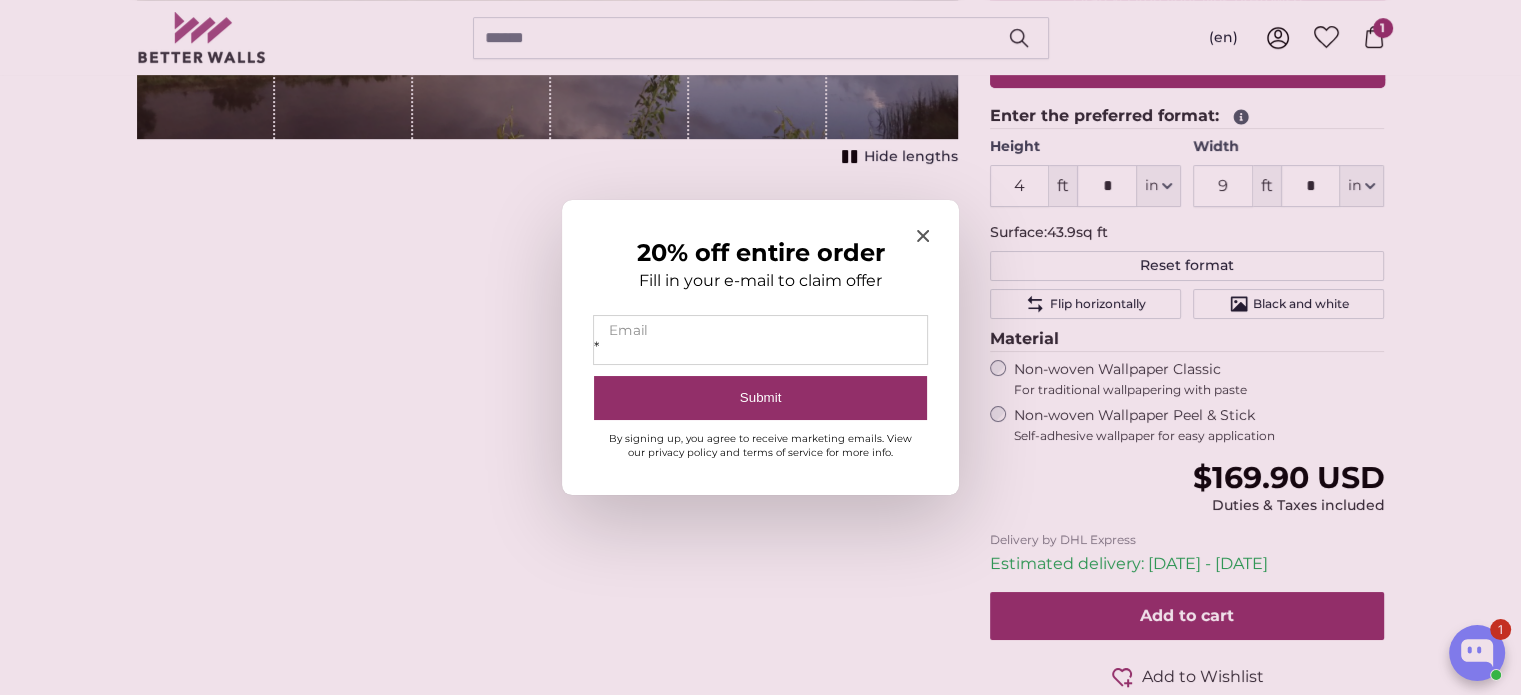type 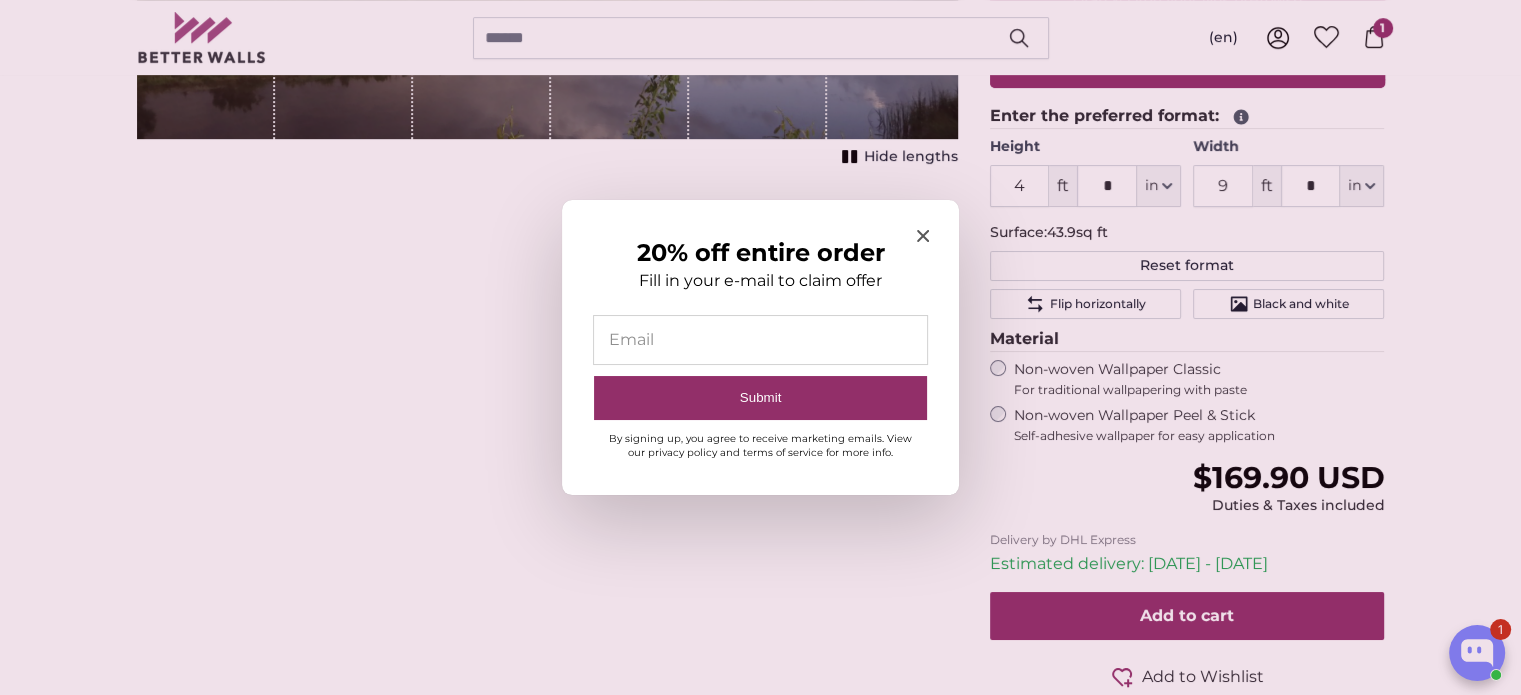 click 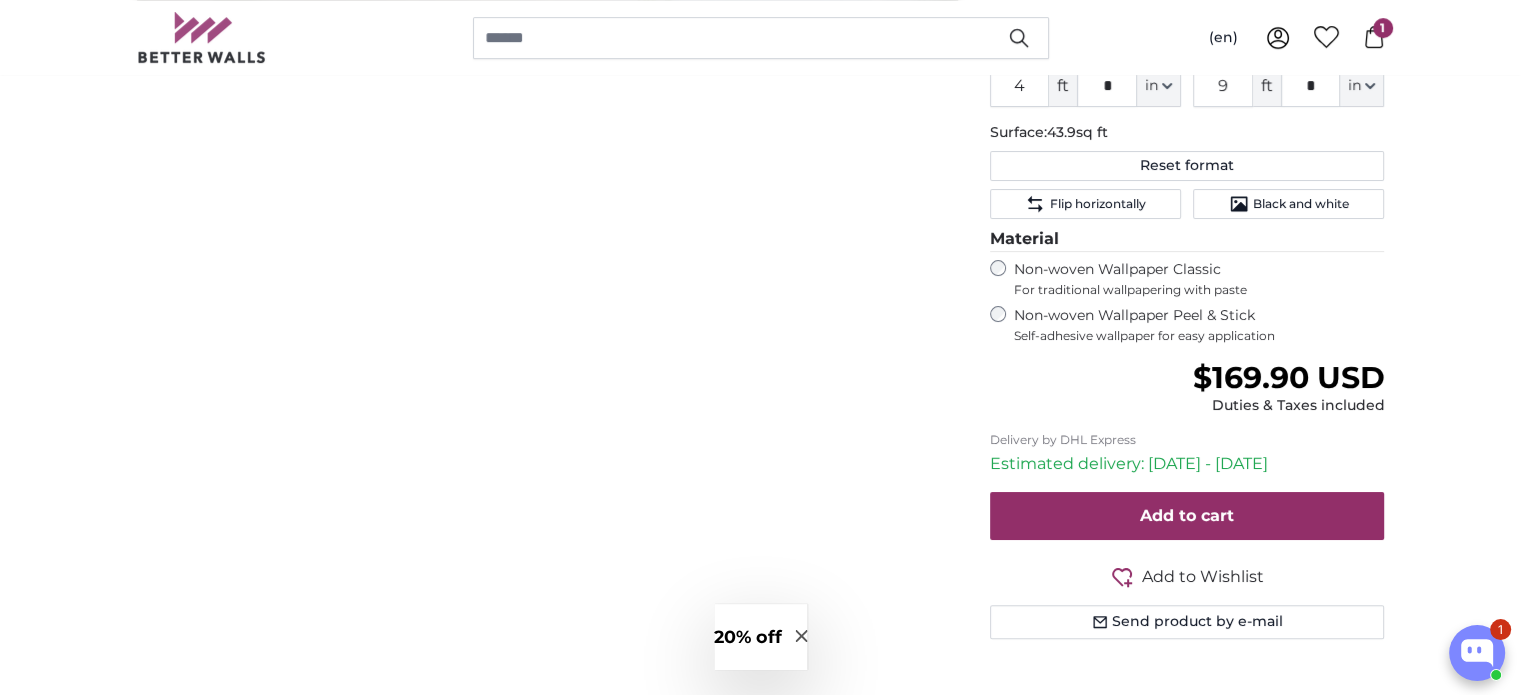 scroll, scrollTop: 400, scrollLeft: 0, axis: vertical 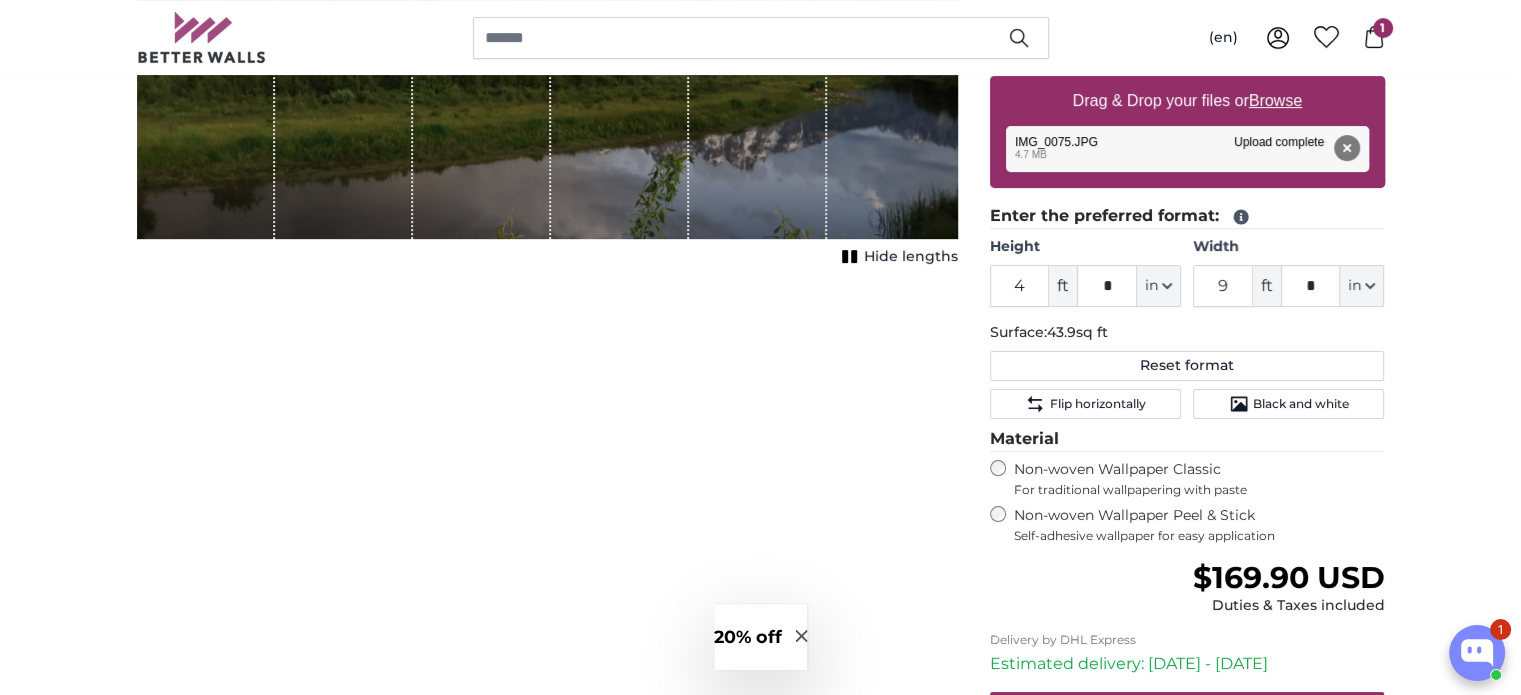 click 